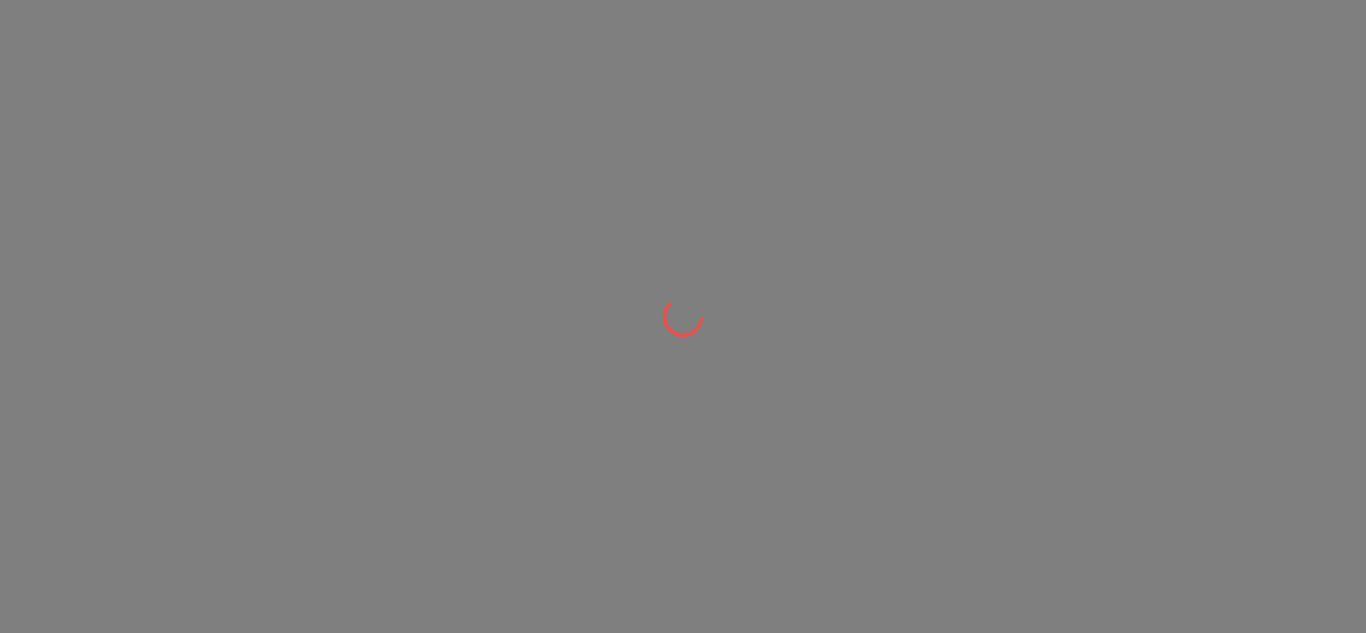scroll, scrollTop: 0, scrollLeft: 0, axis: both 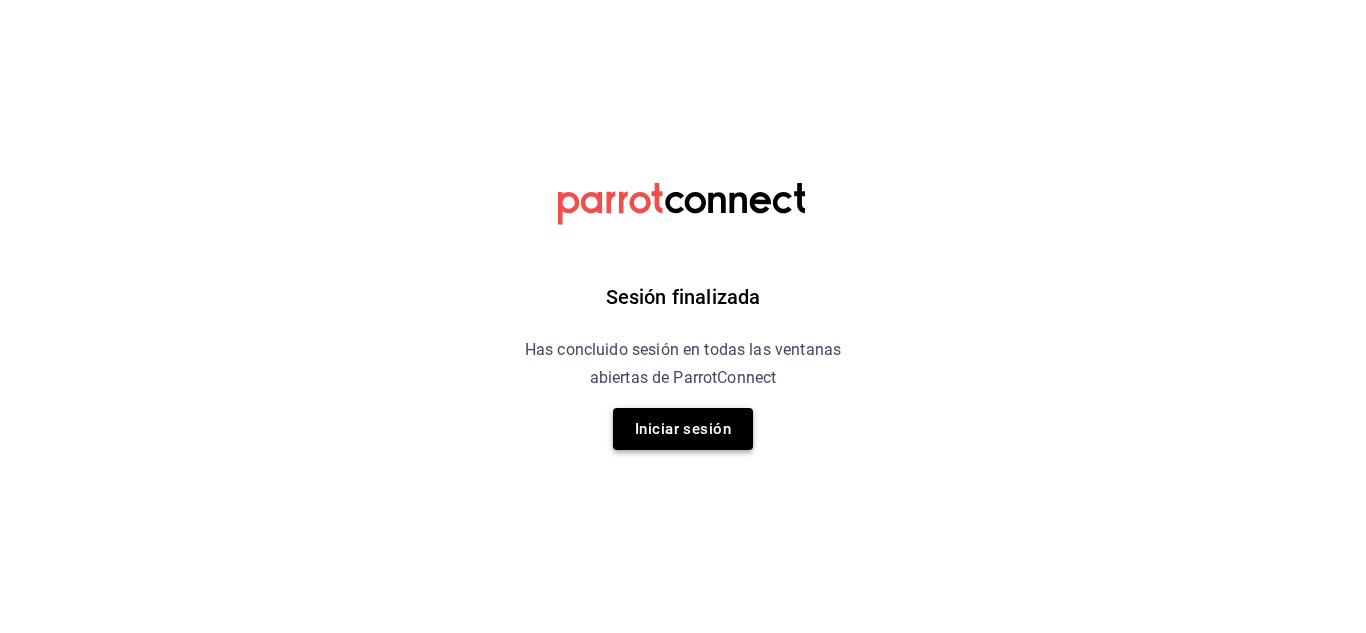 click on "Iniciar sesión" at bounding box center (683, 429) 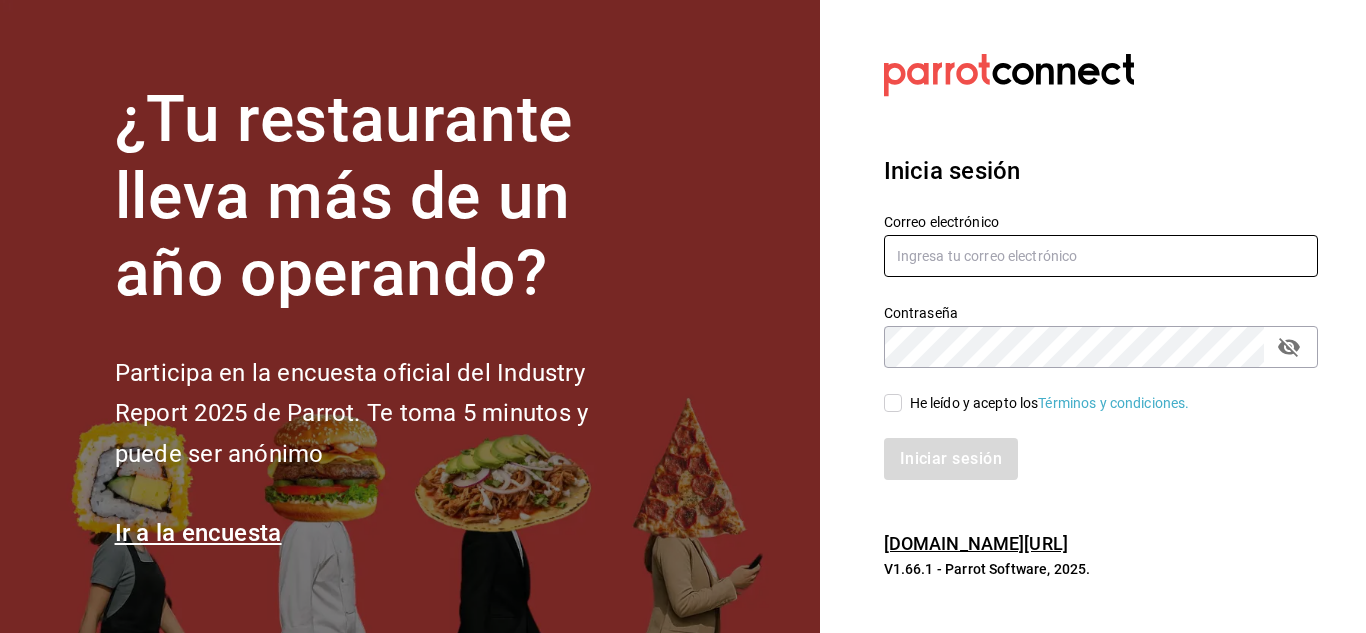 type on "jasel@deseocafe.mx" 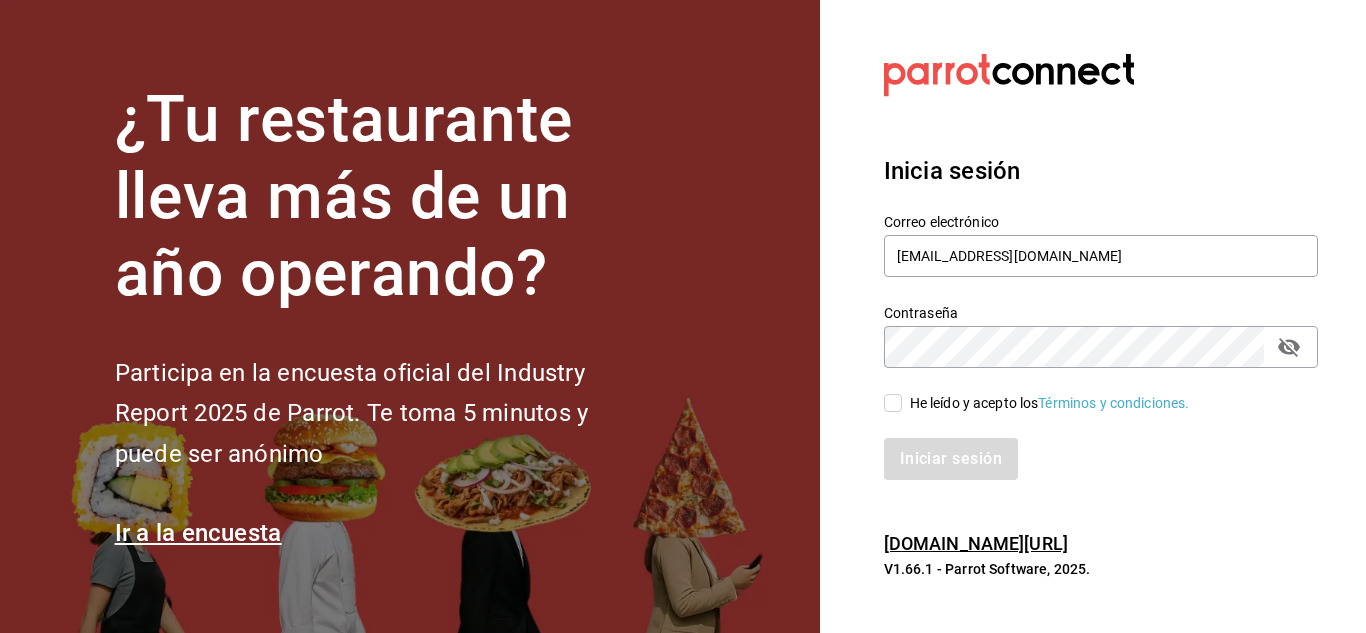 click on "He leído y acepto los  Términos y condiciones." at bounding box center [893, 403] 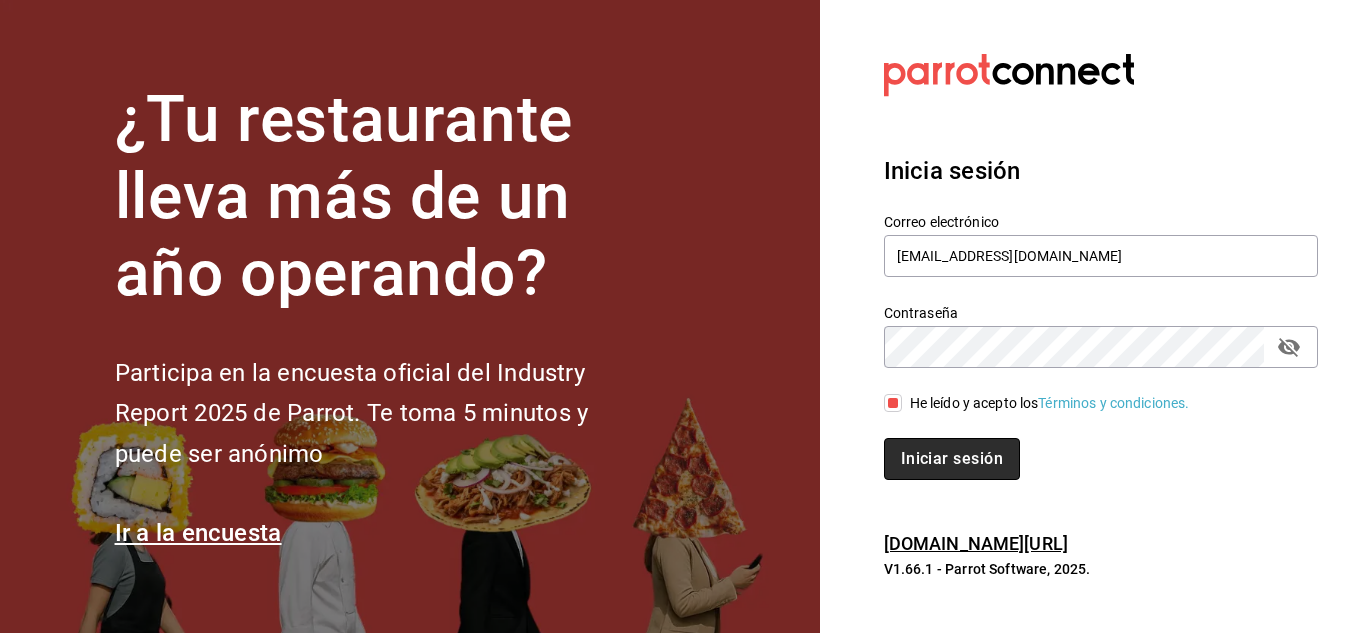 click on "Iniciar sesión" at bounding box center [952, 459] 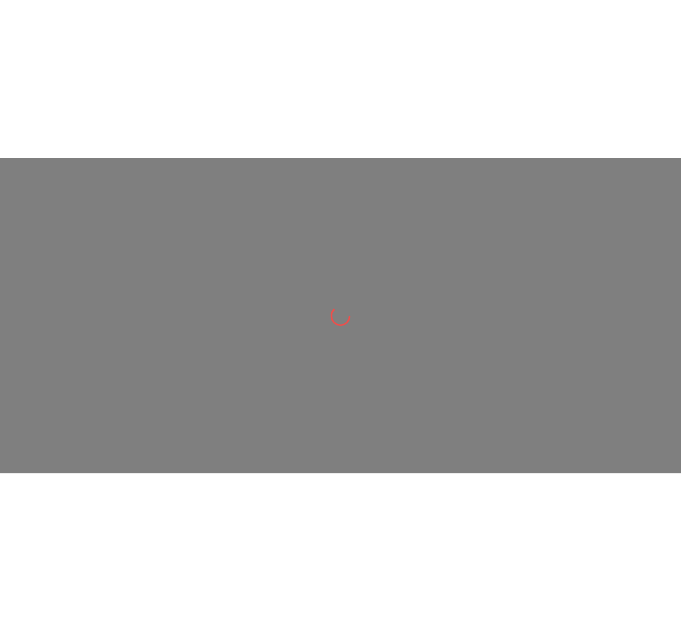 scroll, scrollTop: 0, scrollLeft: 0, axis: both 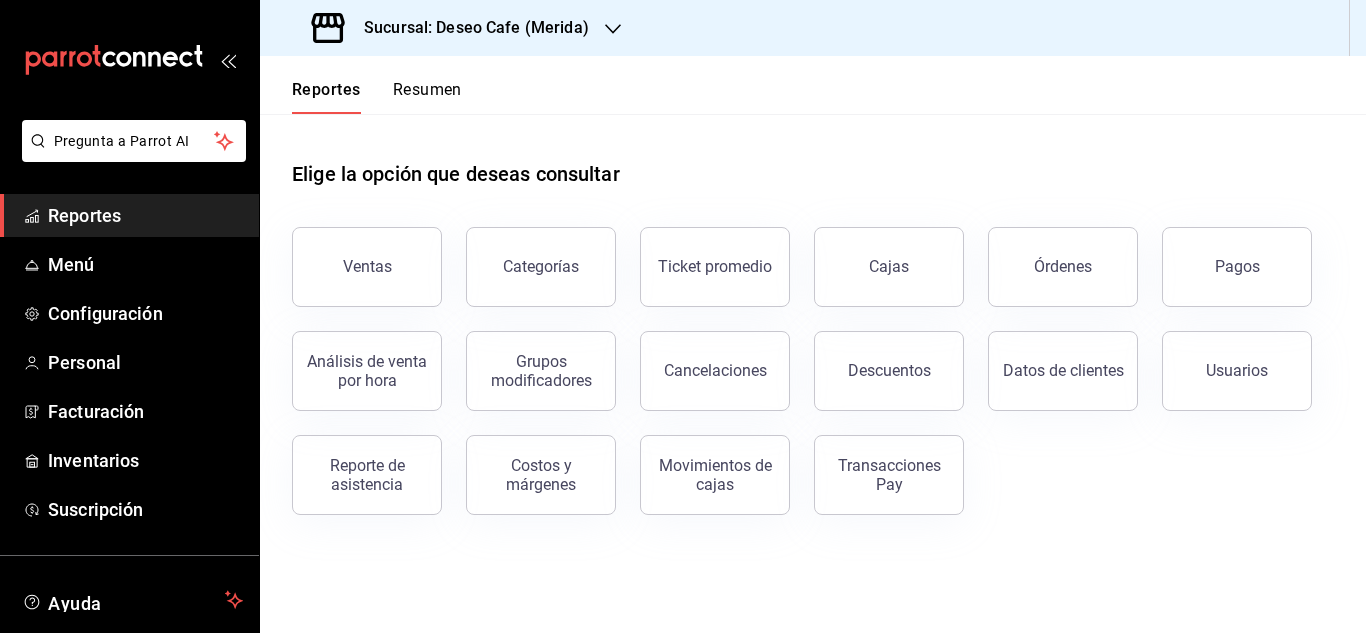 click on "Resumen" at bounding box center (427, 97) 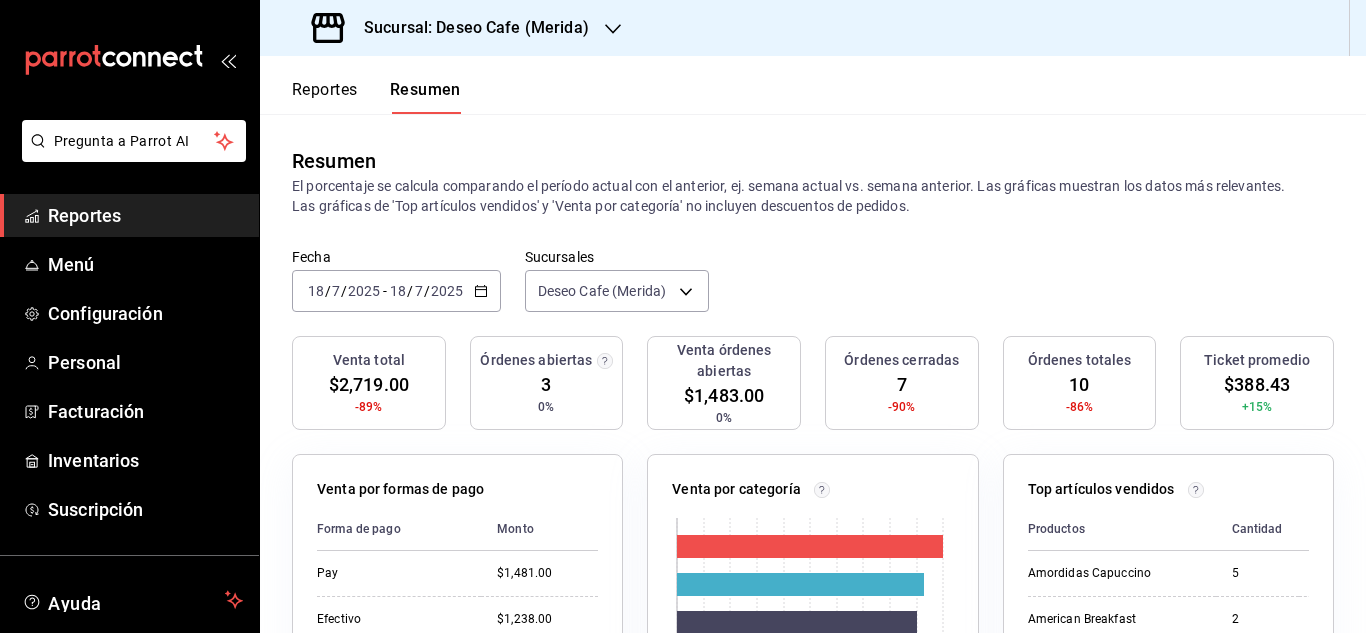 click on "Reportes" at bounding box center [325, 97] 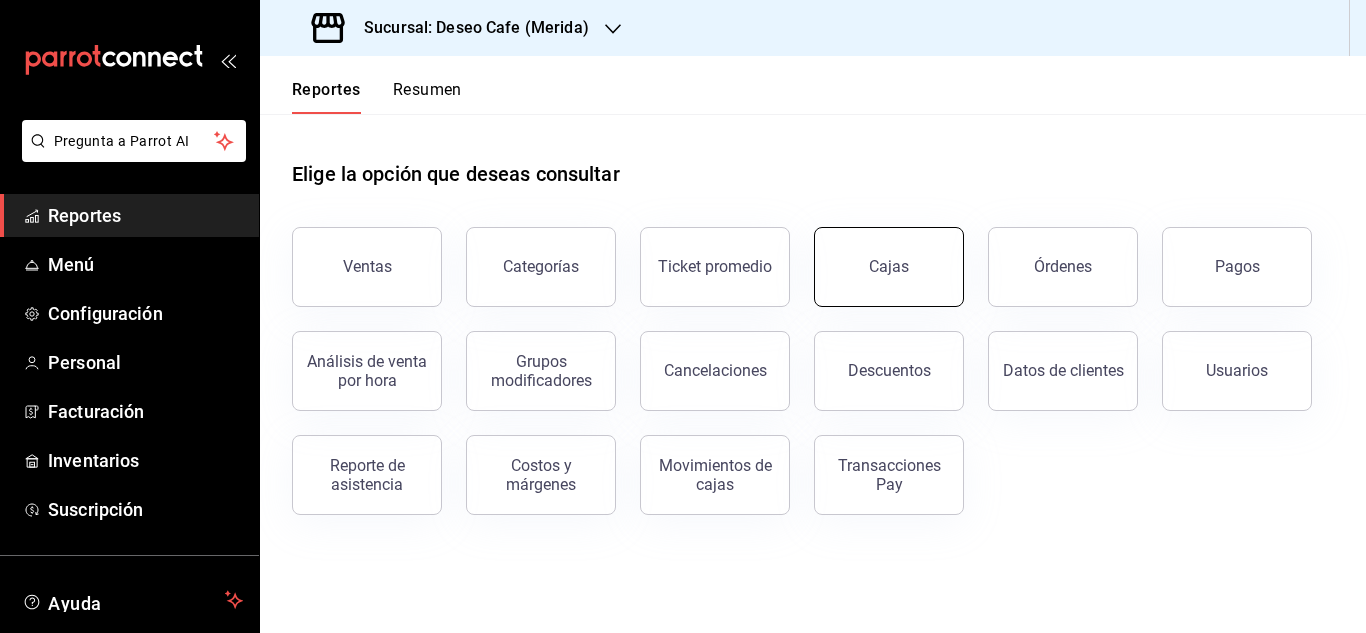 click on "Cajas" at bounding box center (889, 266) 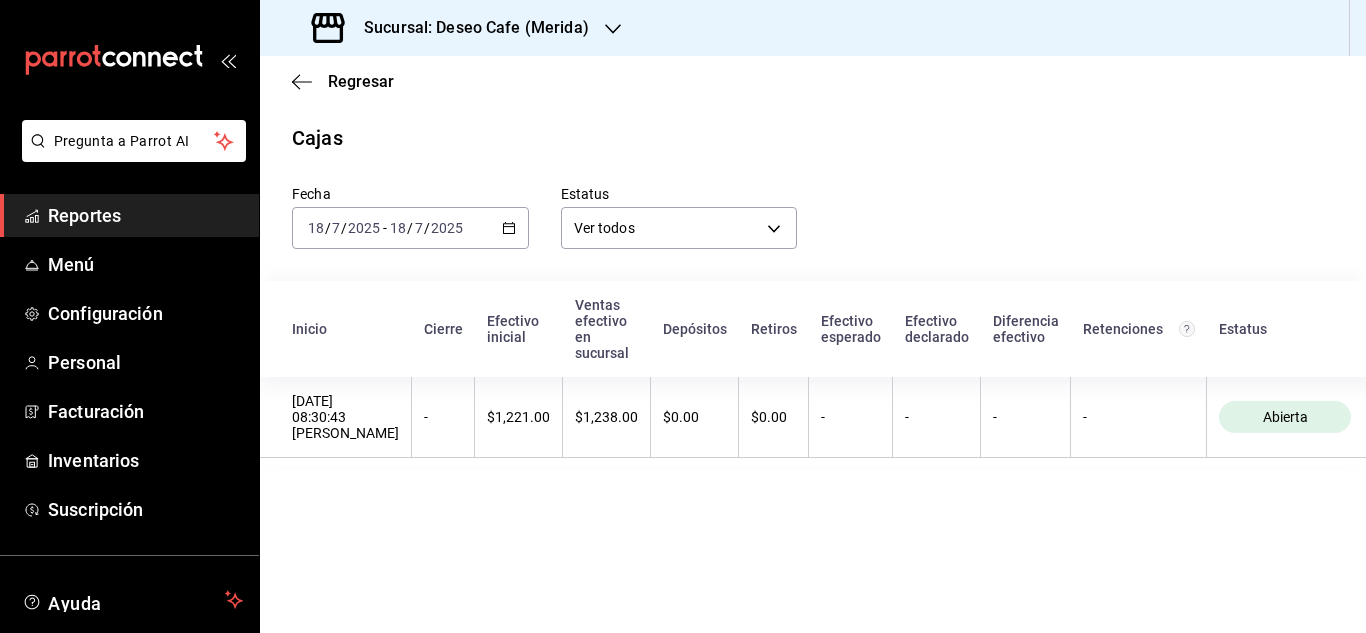 click 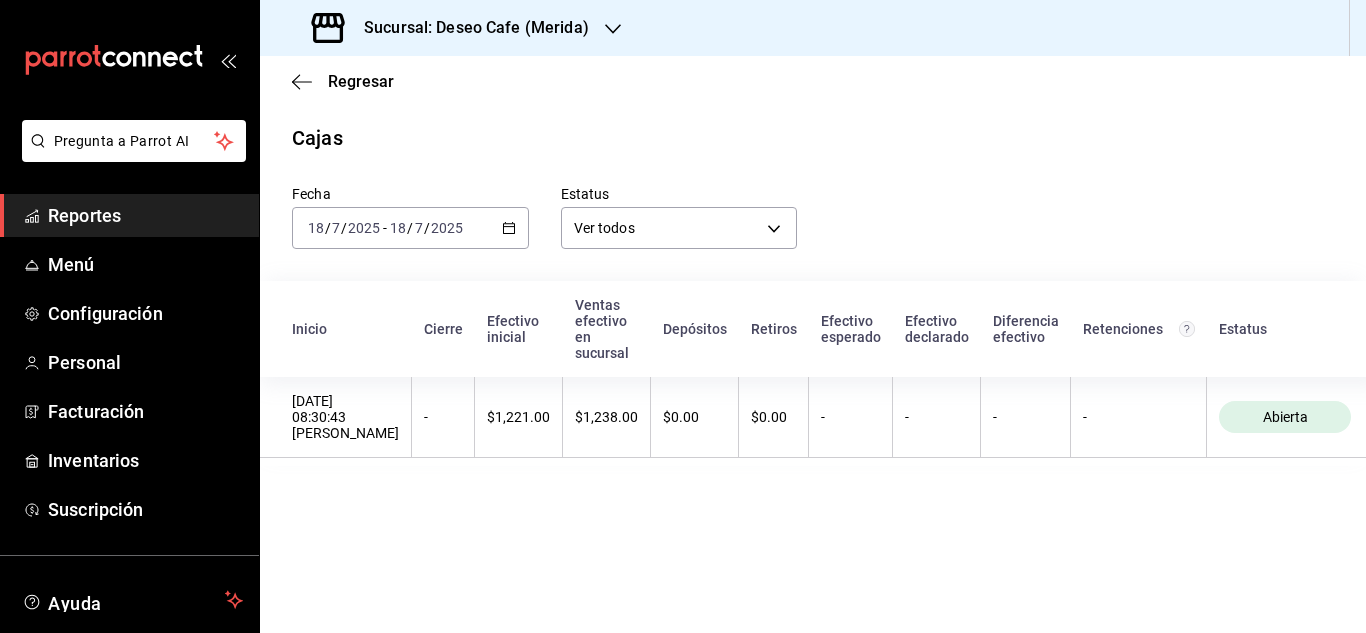 click 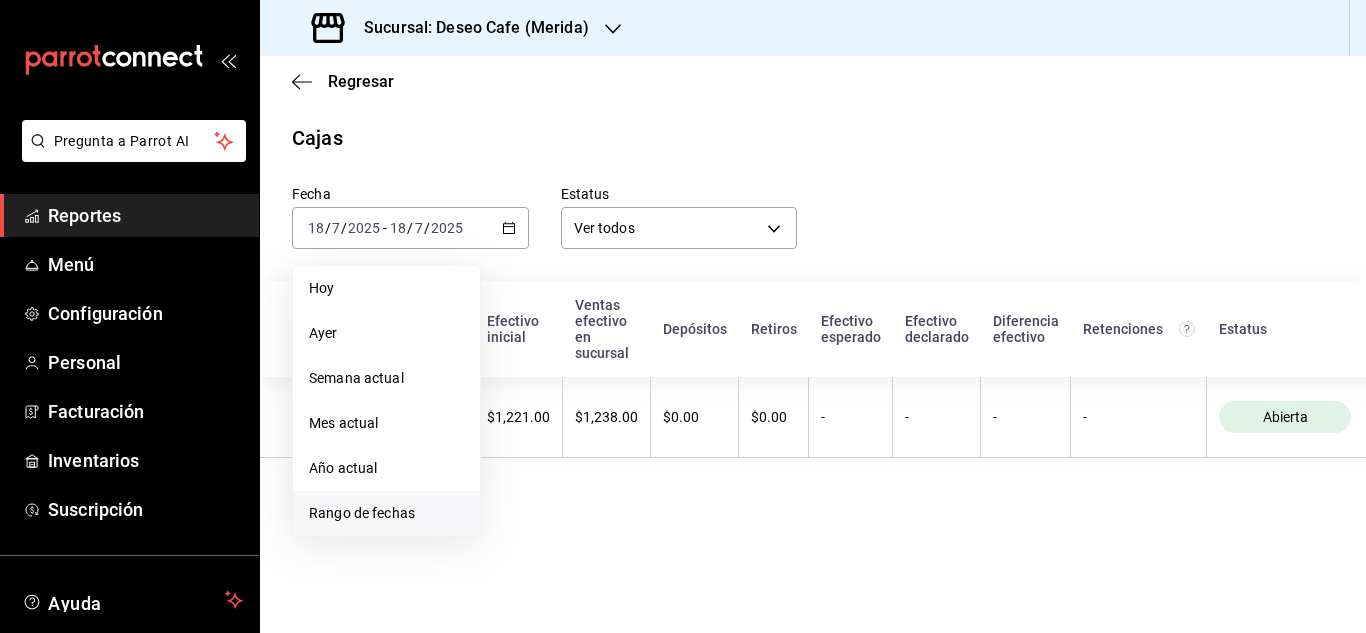 click on "Rango de fechas" at bounding box center (386, 513) 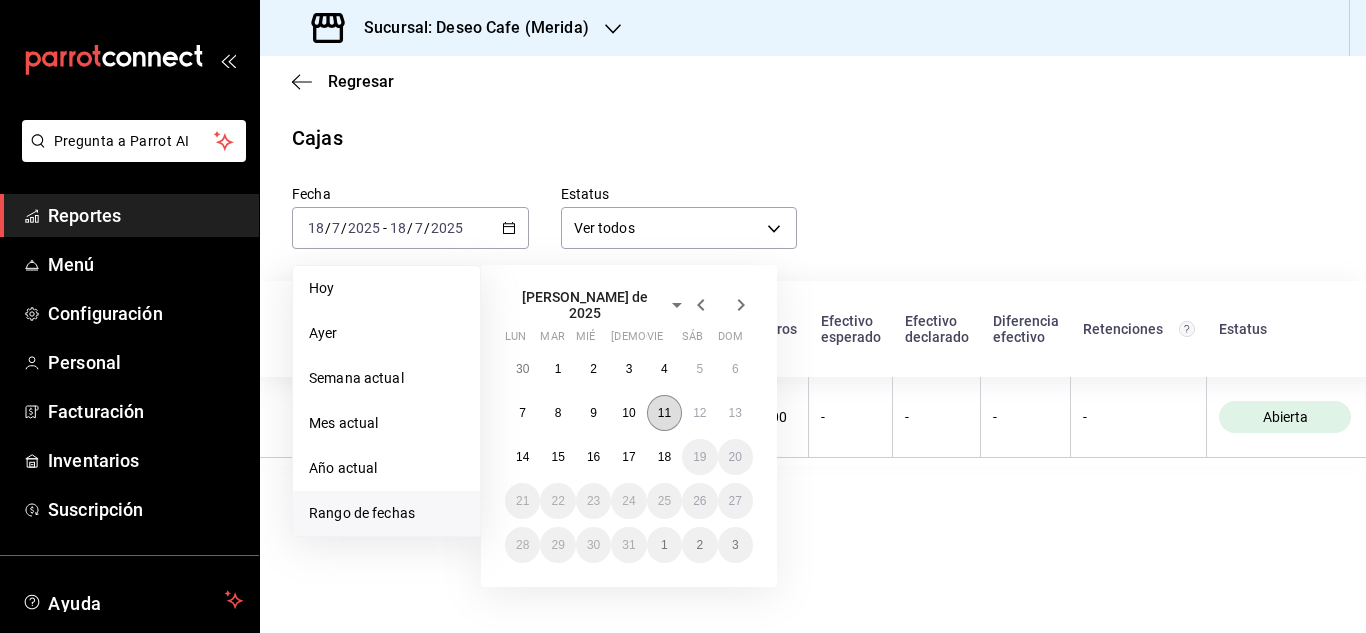 click on "11" at bounding box center (664, 413) 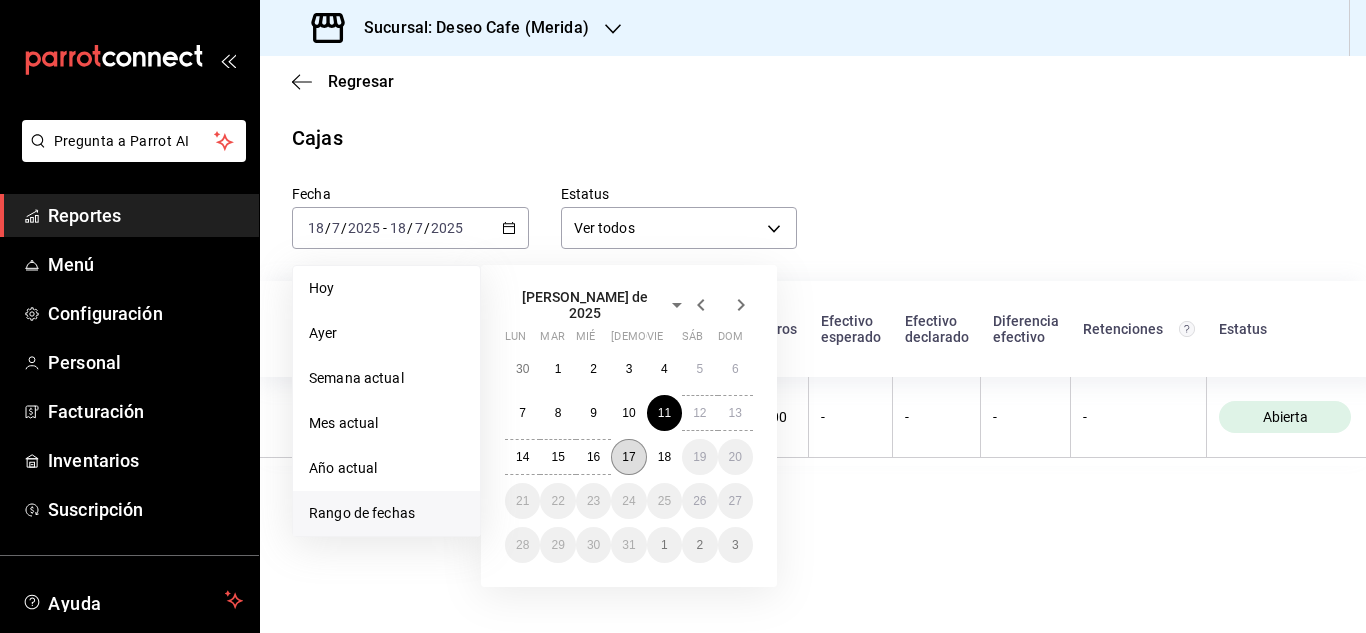 click on "17" at bounding box center [628, 457] 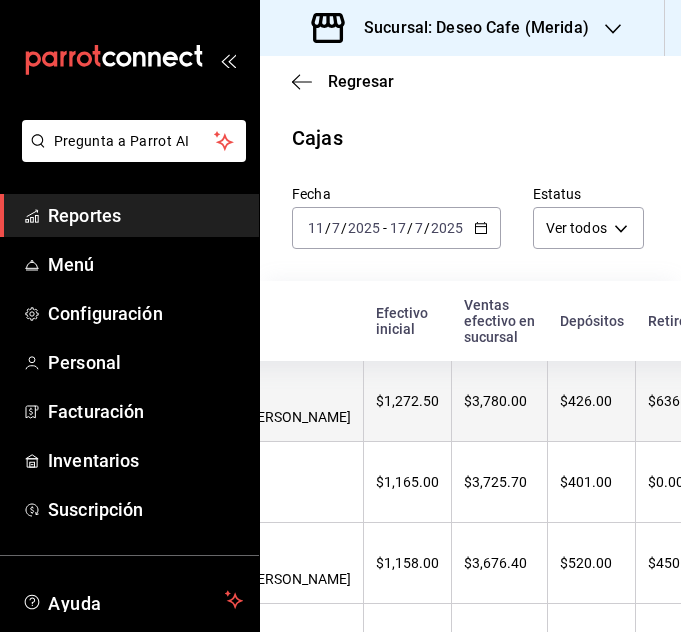 scroll, scrollTop: 0, scrollLeft: 391, axis: horizontal 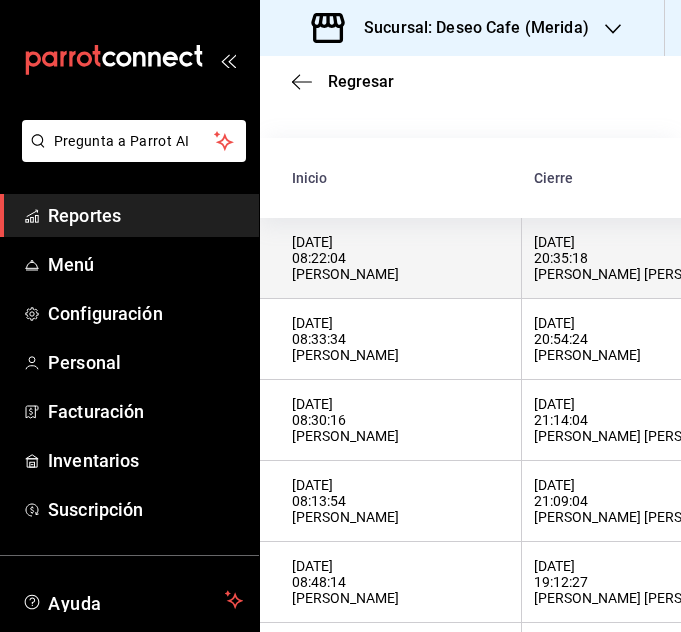 click on "17/07/2025
08:22:04
Zohar Zamora" at bounding box center (400, 258) 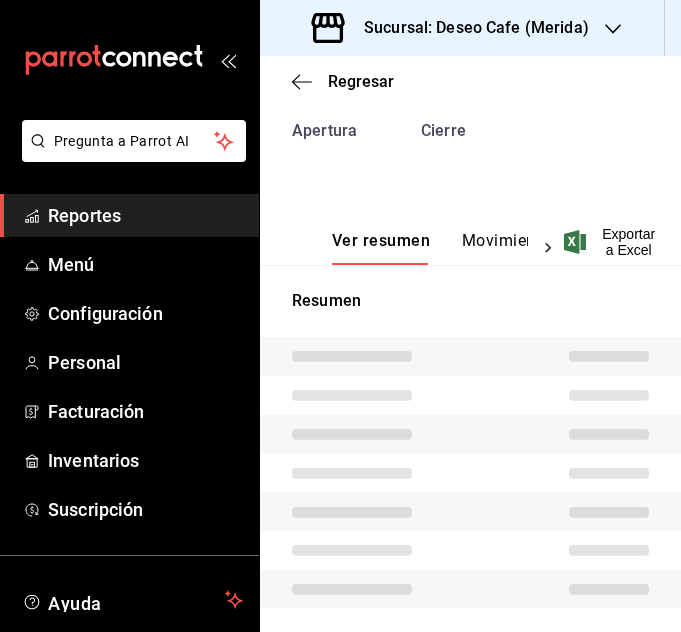 scroll, scrollTop: 171, scrollLeft: 0, axis: vertical 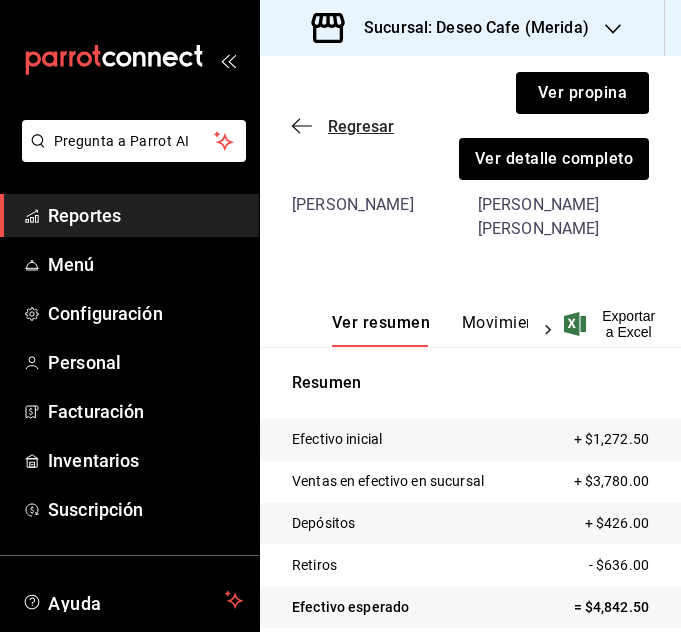 click on "Regresar" at bounding box center (361, 126) 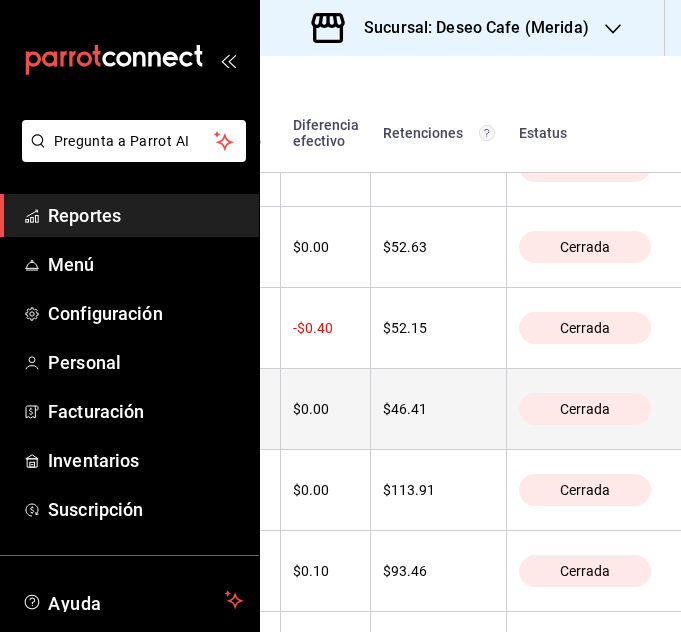 scroll, scrollTop: 508, scrollLeft: 1035, axis: both 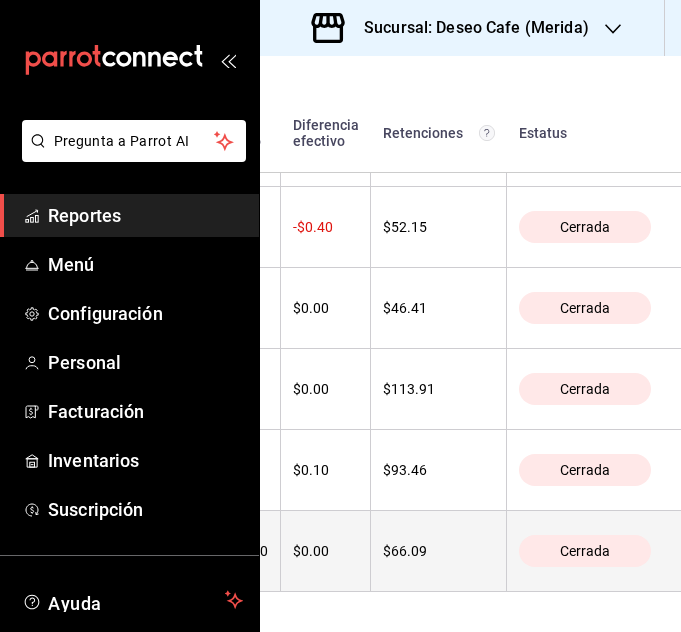 click on "Cerrada" at bounding box center (585, 551) 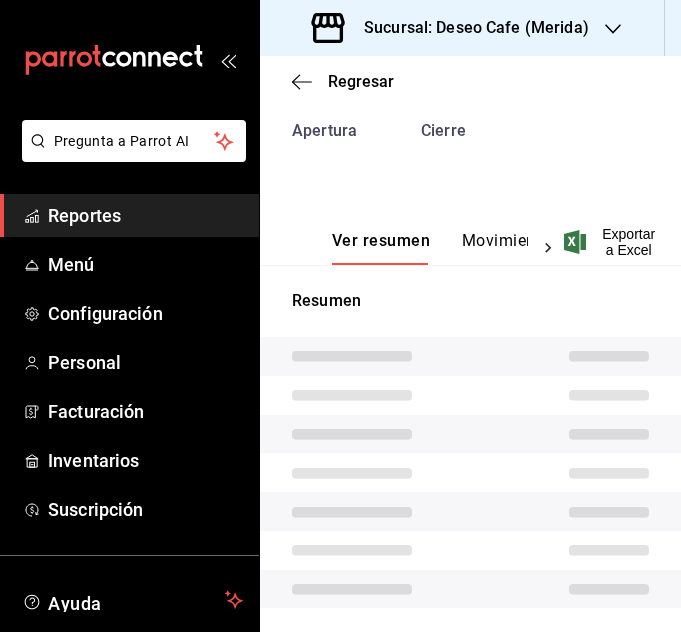 scroll, scrollTop: 171, scrollLeft: 0, axis: vertical 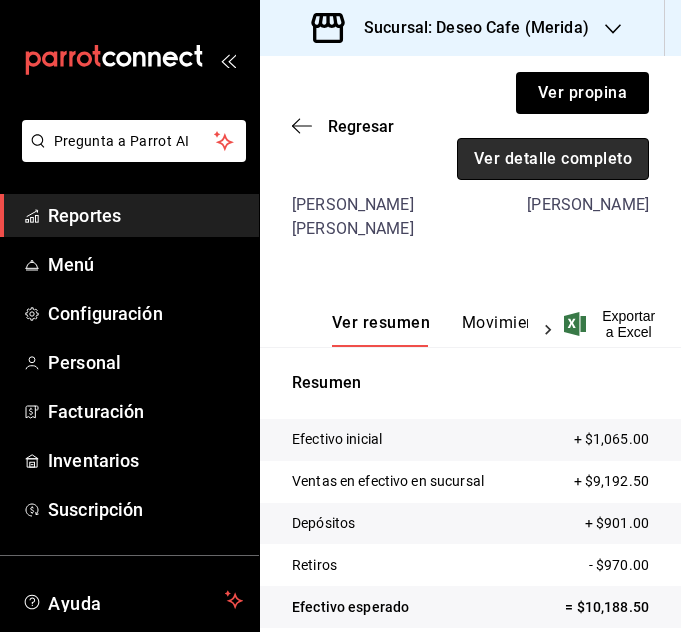 click on "Ver detalle completo" at bounding box center [553, 159] 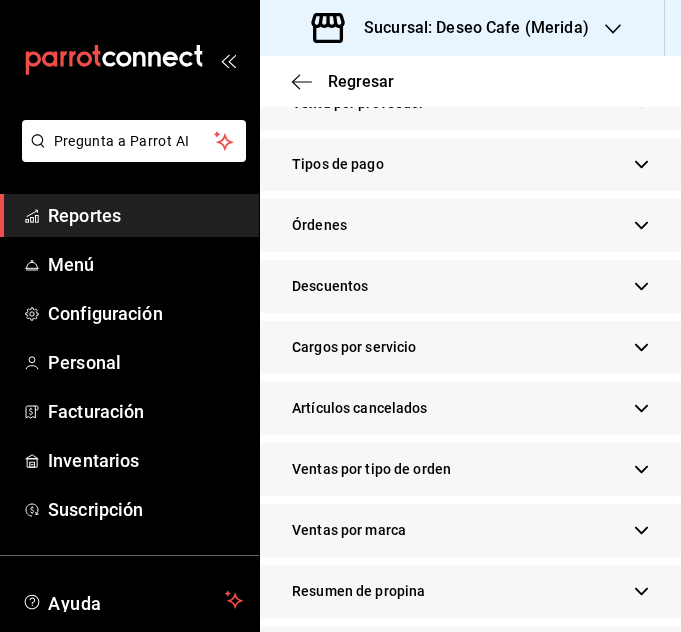 scroll, scrollTop: 704, scrollLeft: 0, axis: vertical 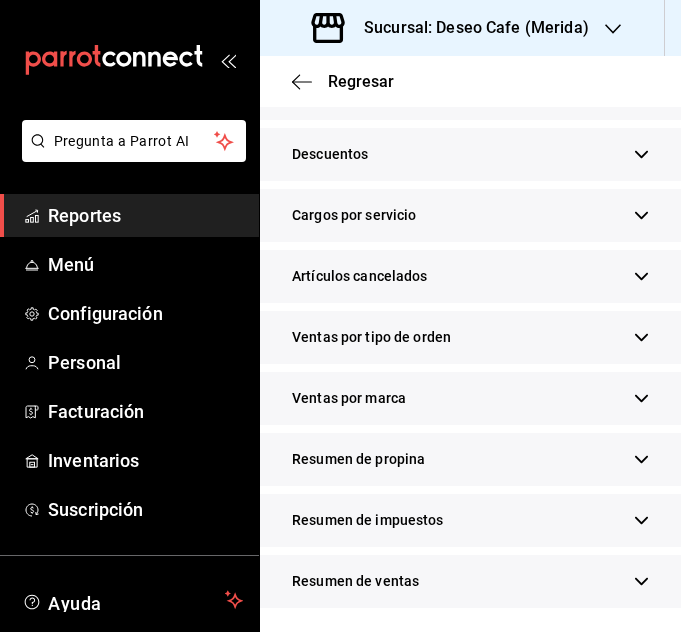 click on "Resumen de propina" at bounding box center [358, 459] 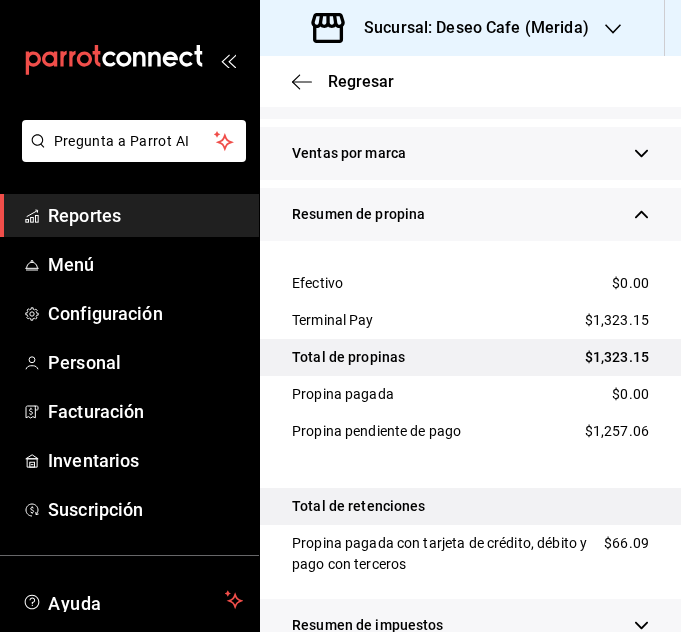 scroll, scrollTop: 878, scrollLeft: 0, axis: vertical 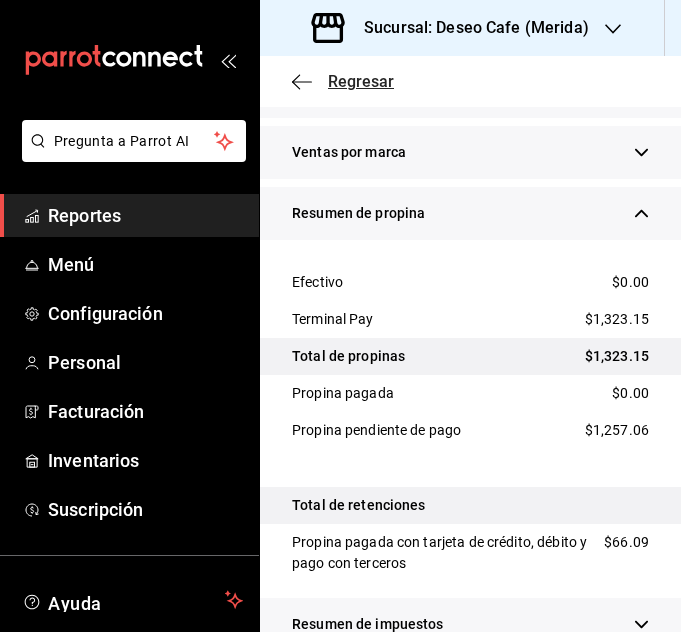 click on "Regresar" at bounding box center [361, 81] 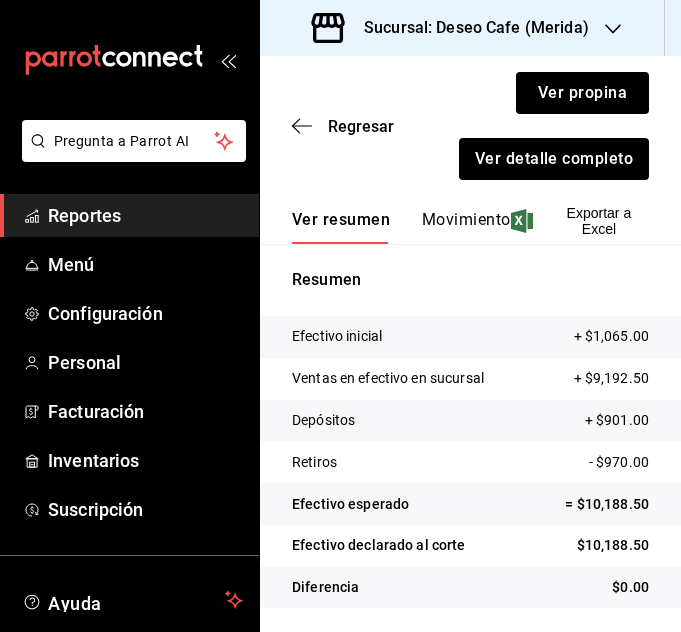 scroll, scrollTop: 298, scrollLeft: 0, axis: vertical 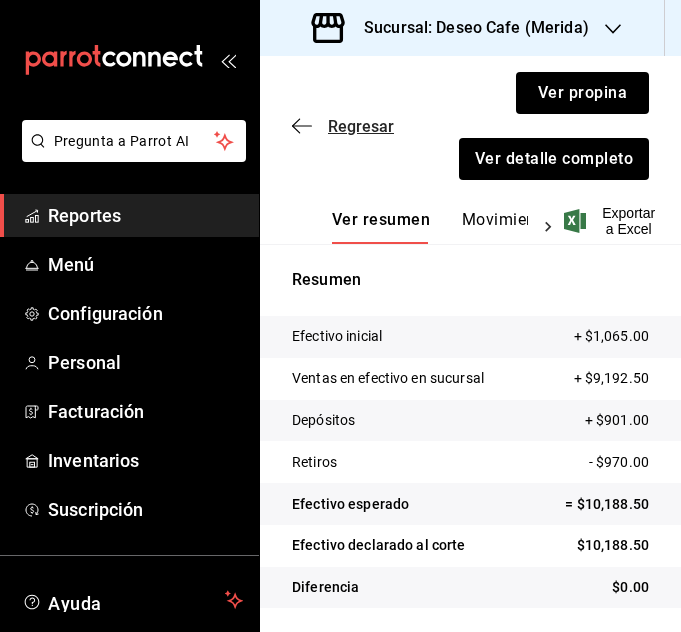 click on "Regresar" at bounding box center (361, 126) 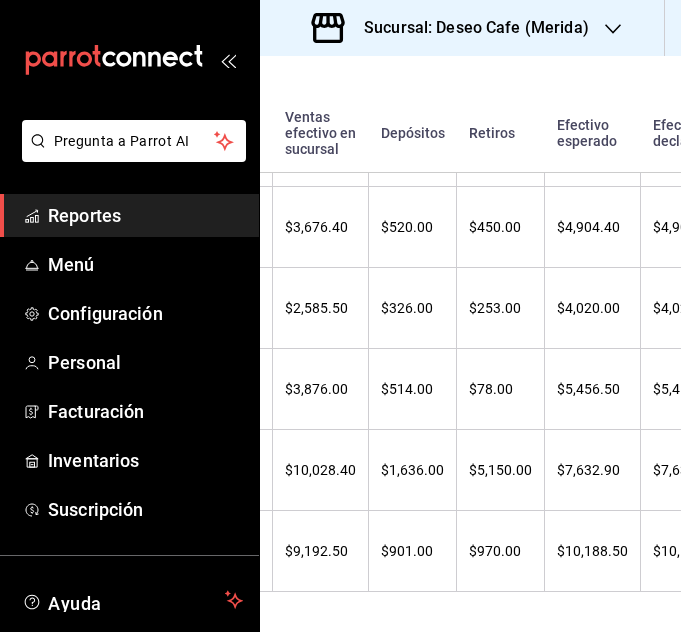 scroll, scrollTop: 508, scrollLeft: 1035, axis: both 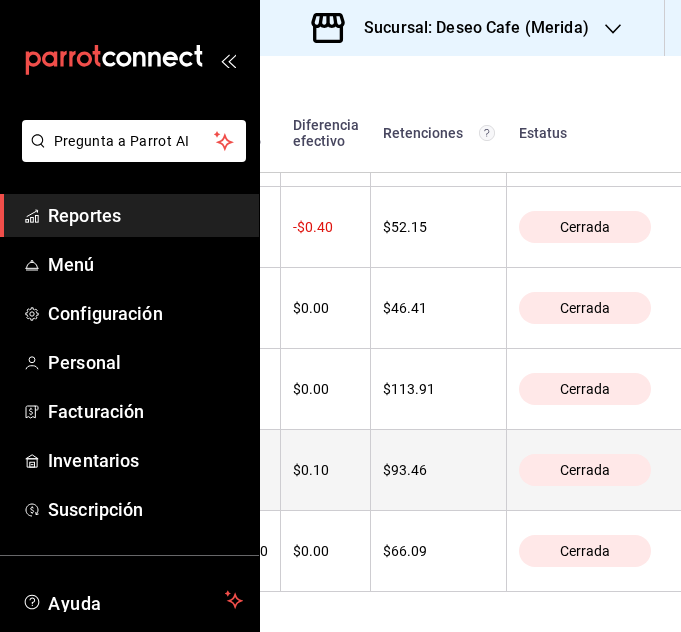 click on "Cerrada" at bounding box center (585, 470) 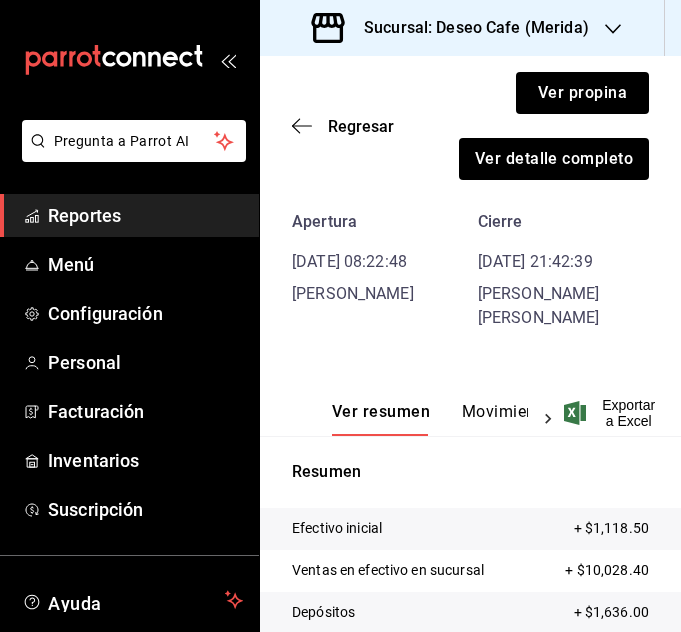 scroll, scrollTop: 171, scrollLeft: 0, axis: vertical 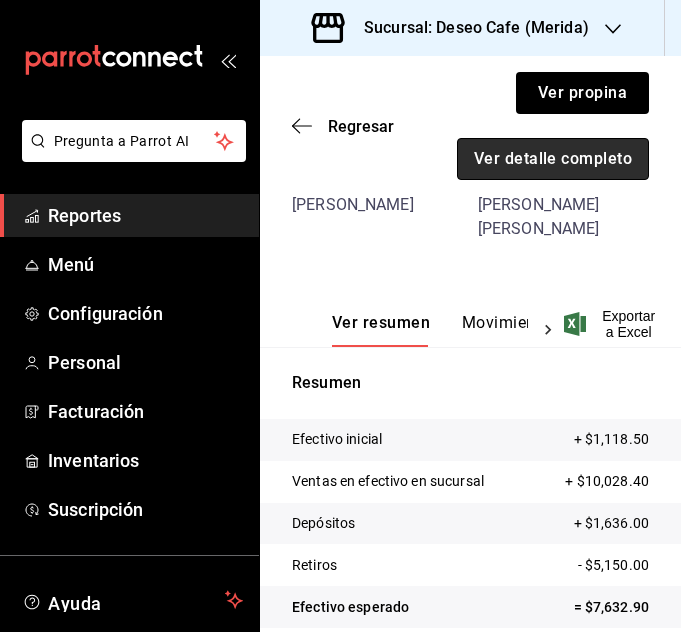 click on "Ver detalle completo" at bounding box center (553, 159) 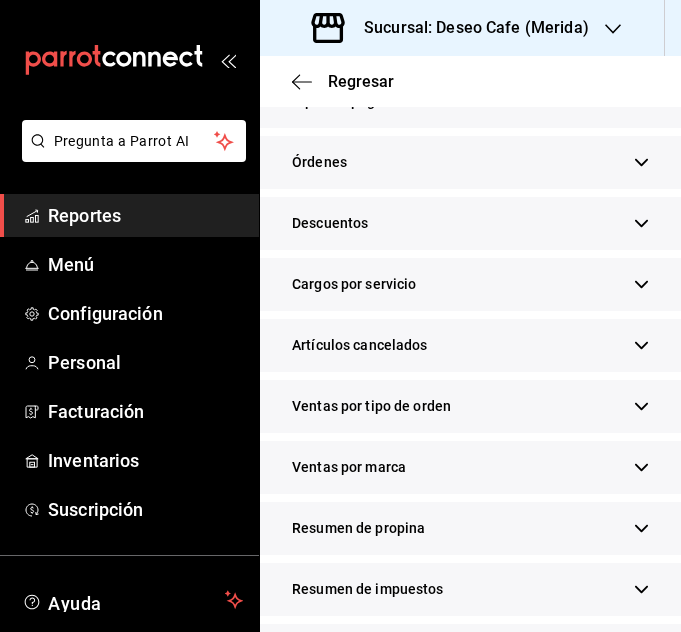 scroll, scrollTop: 680, scrollLeft: 0, axis: vertical 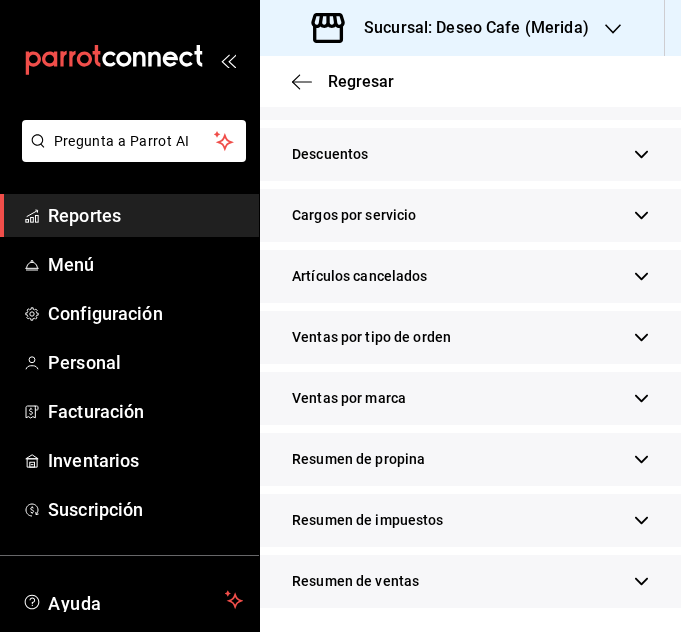 click on "Resumen de propina" at bounding box center (358, 459) 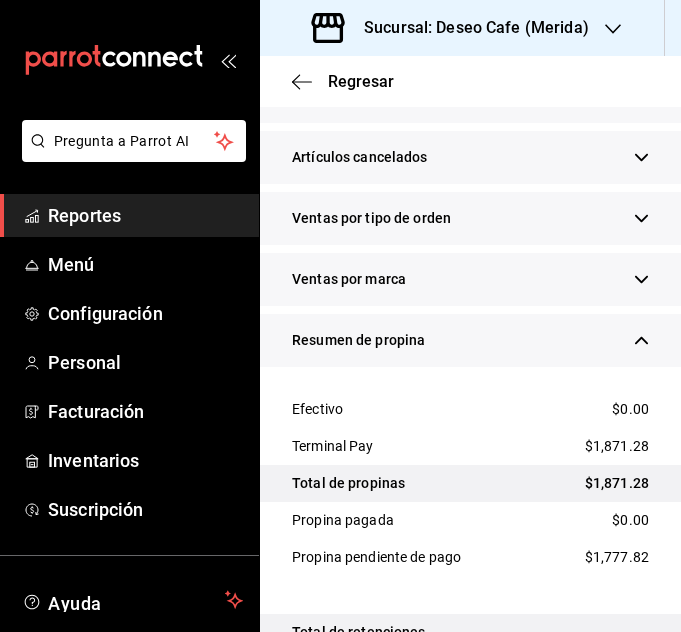 scroll, scrollTop: 752, scrollLeft: 0, axis: vertical 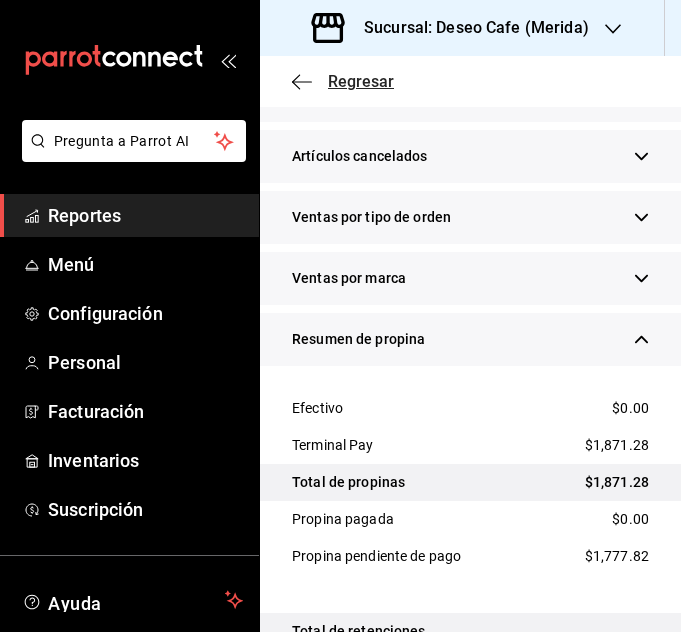click on "Regresar" at bounding box center [361, 81] 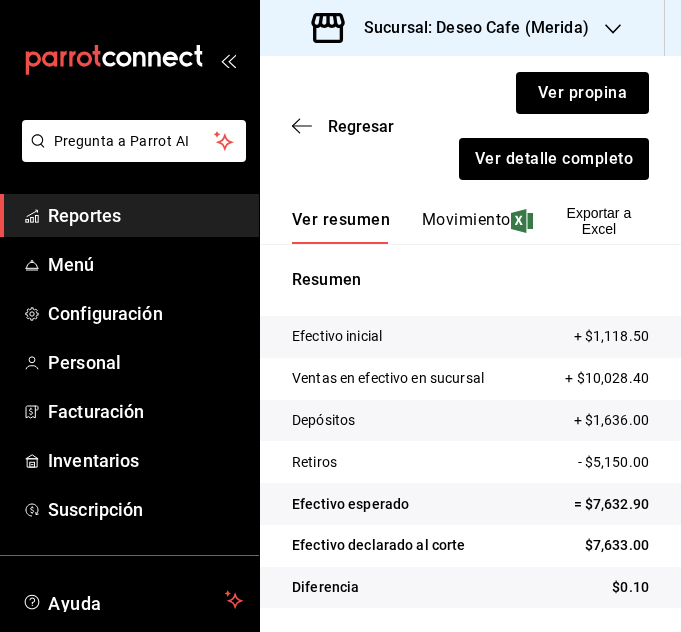 scroll, scrollTop: 274, scrollLeft: 0, axis: vertical 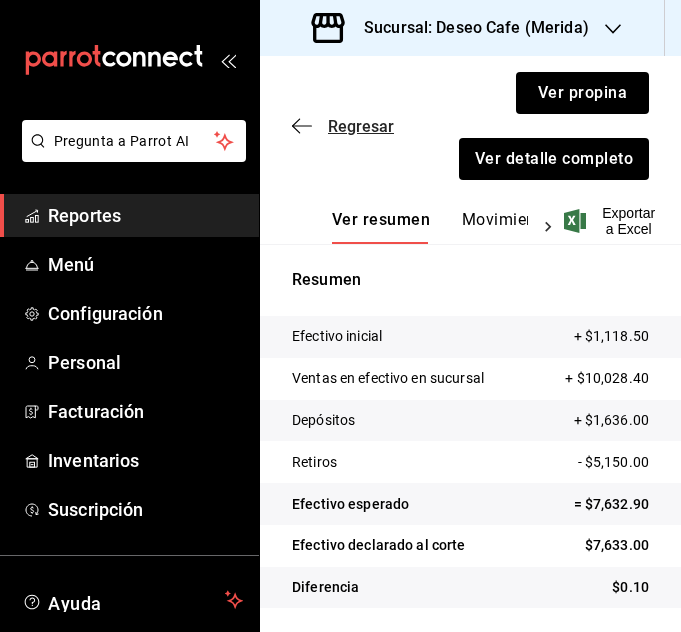 click on "Regresar" at bounding box center [361, 126] 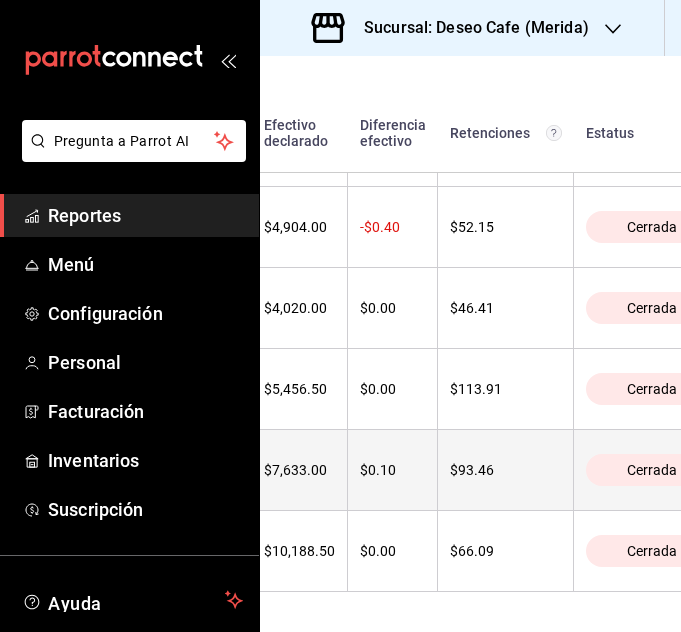 scroll, scrollTop: 508, scrollLeft: 1035, axis: both 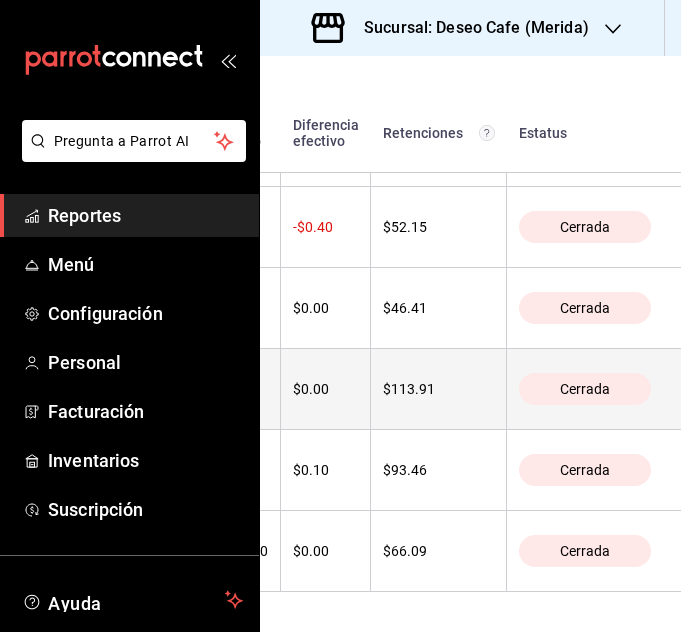 click on "Cerrada" at bounding box center (585, 389) 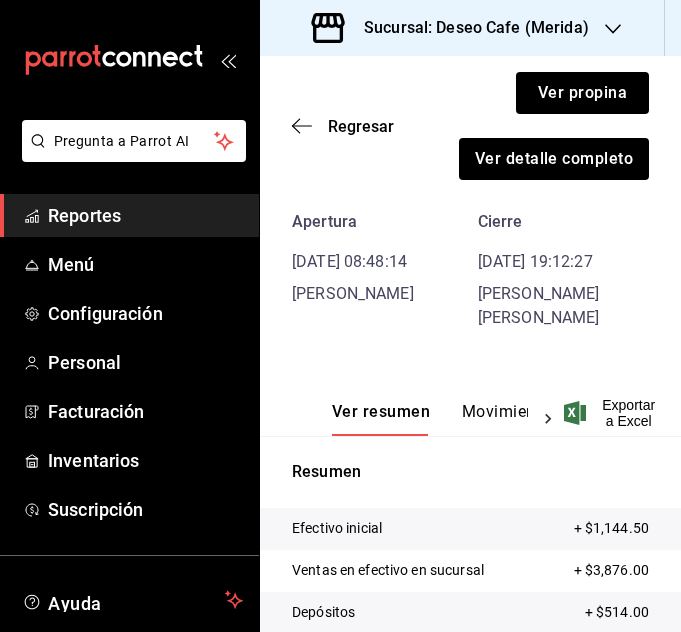 scroll, scrollTop: 171, scrollLeft: 0, axis: vertical 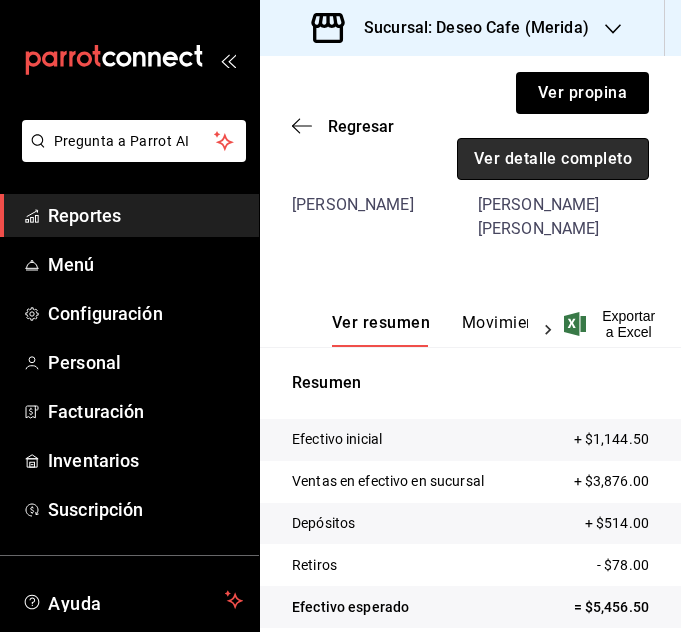click on "Ver detalle completo" at bounding box center [553, 159] 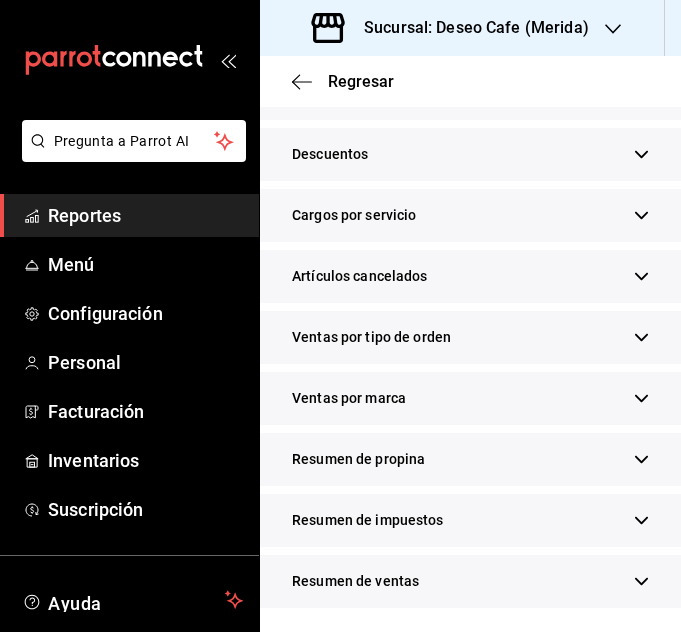 scroll, scrollTop: 680, scrollLeft: 0, axis: vertical 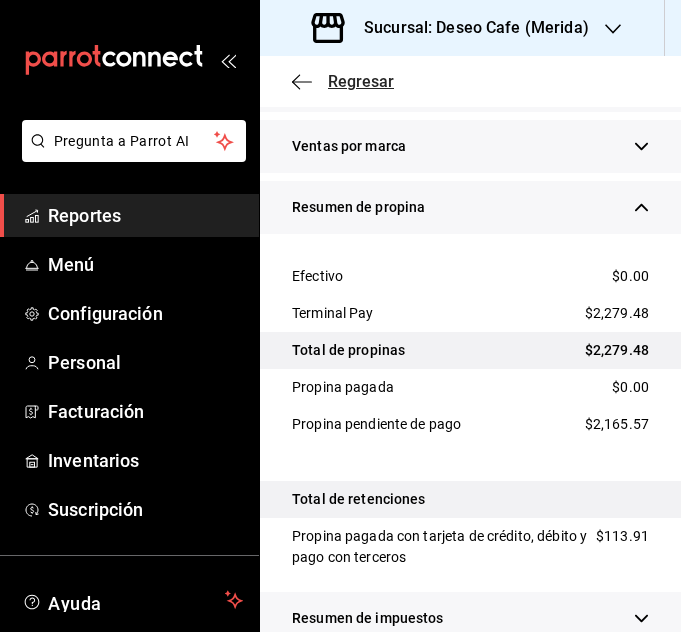 click on "Regresar" at bounding box center [361, 81] 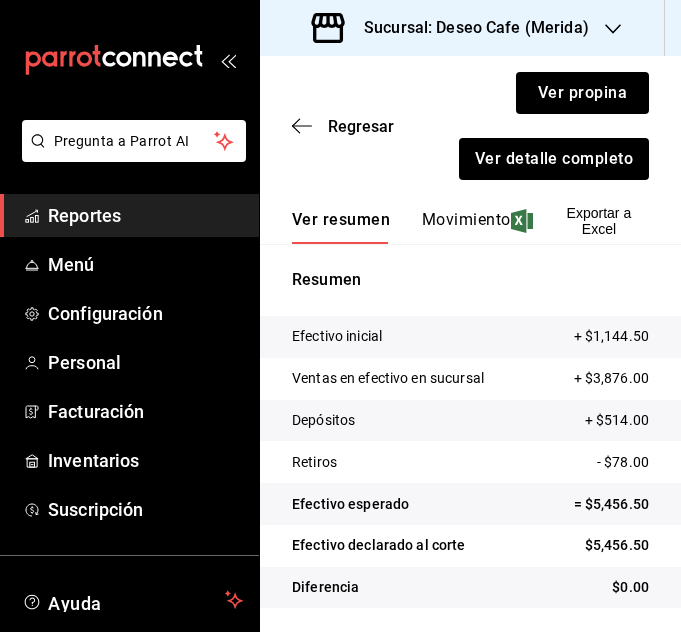 scroll, scrollTop: 274, scrollLeft: 0, axis: vertical 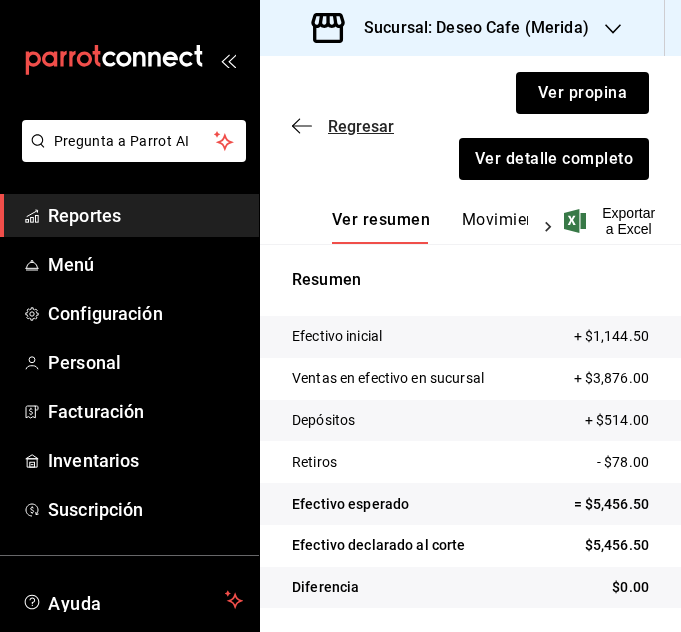 click on "Regresar" at bounding box center (361, 126) 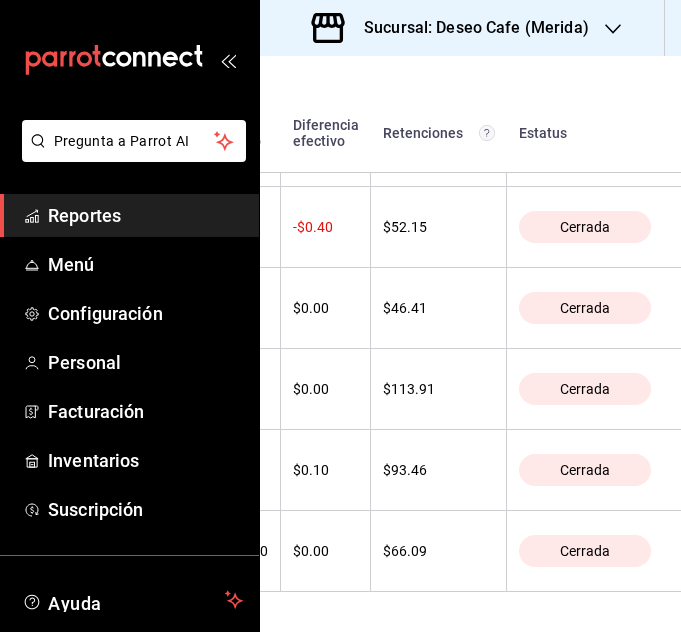 scroll, scrollTop: 508, scrollLeft: 1035, axis: both 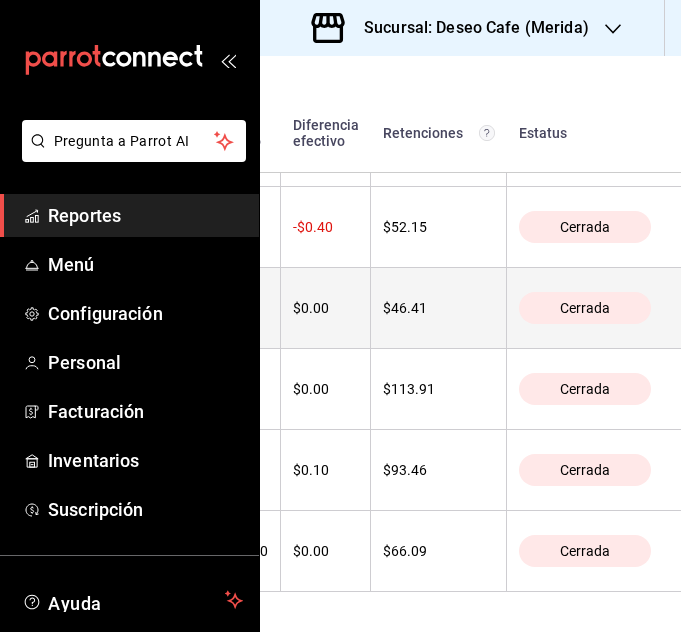 click on "Cerrada" at bounding box center (585, 308) 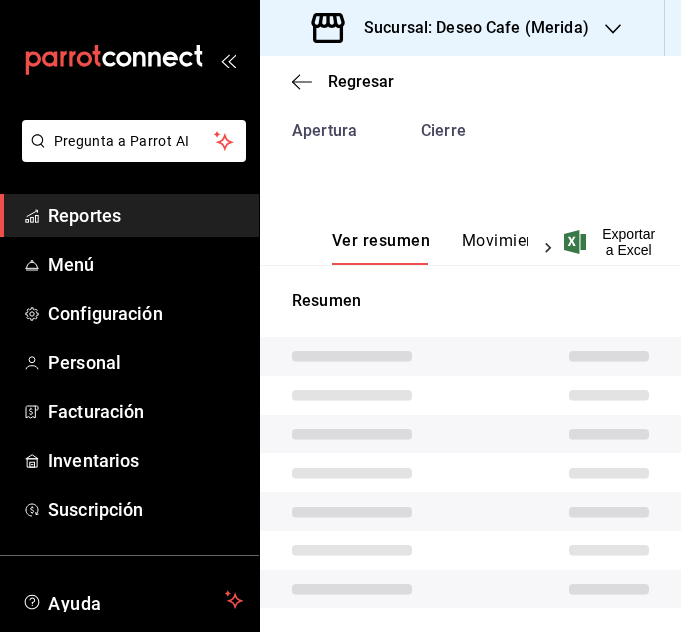 scroll, scrollTop: 171, scrollLeft: 0, axis: vertical 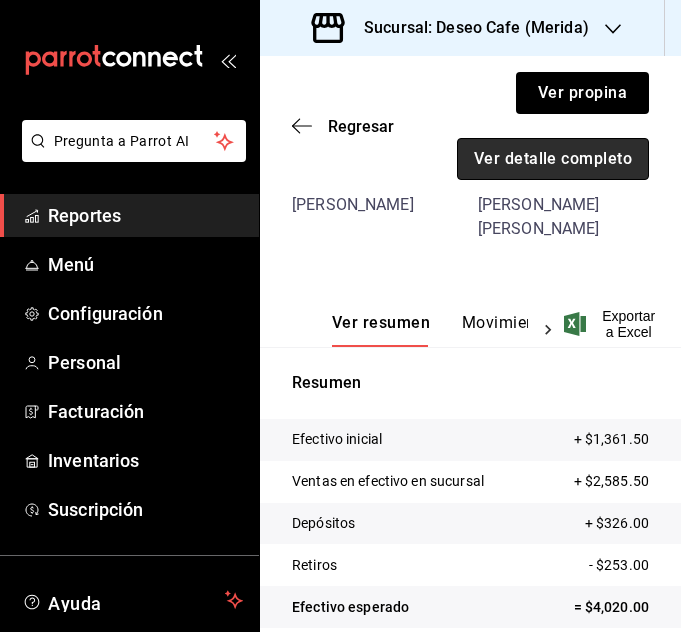 click on "Ver detalle completo" at bounding box center (553, 159) 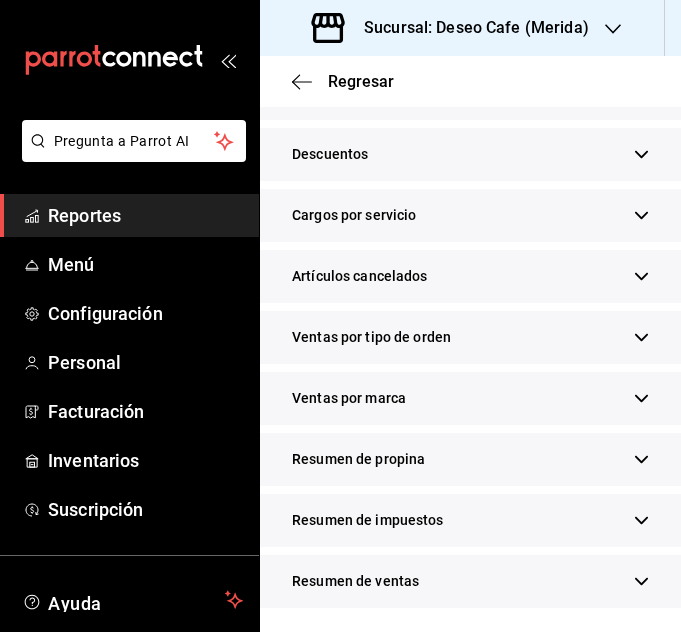 click on "Resumen de propina" at bounding box center (358, 459) 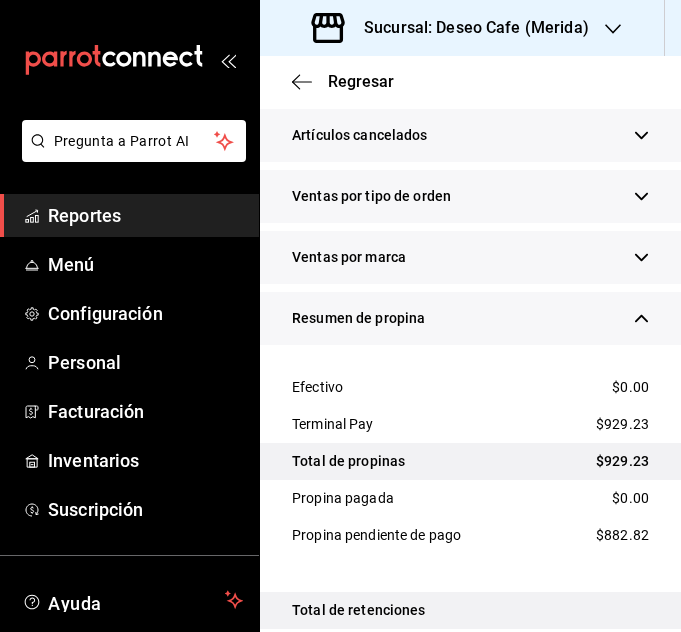 scroll, scrollTop: 774, scrollLeft: 0, axis: vertical 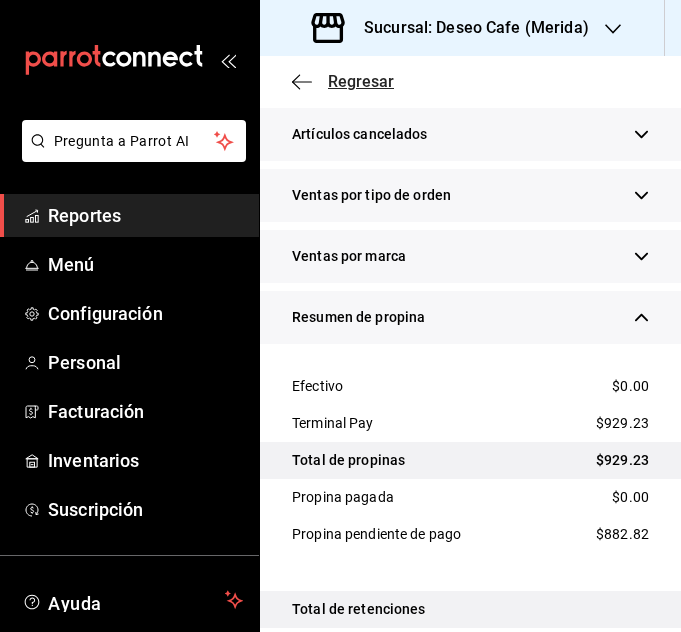 click 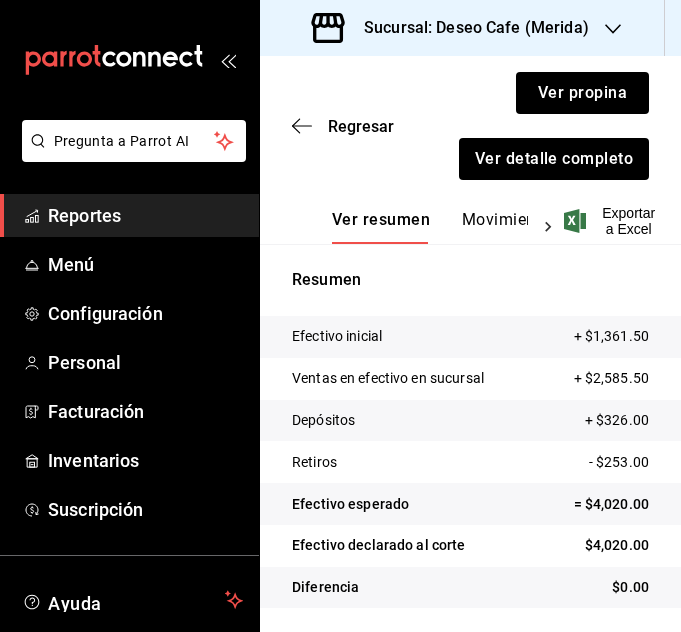 scroll, scrollTop: 274, scrollLeft: 0, axis: vertical 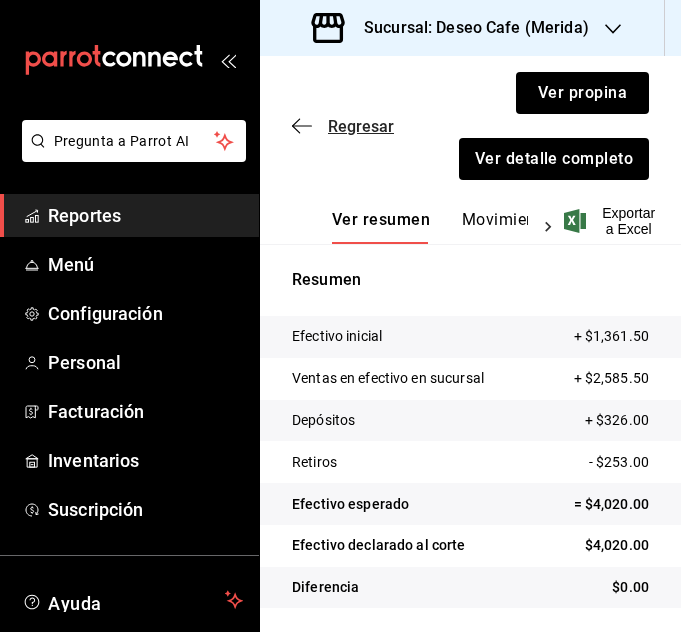 click on "Regresar" at bounding box center [361, 126] 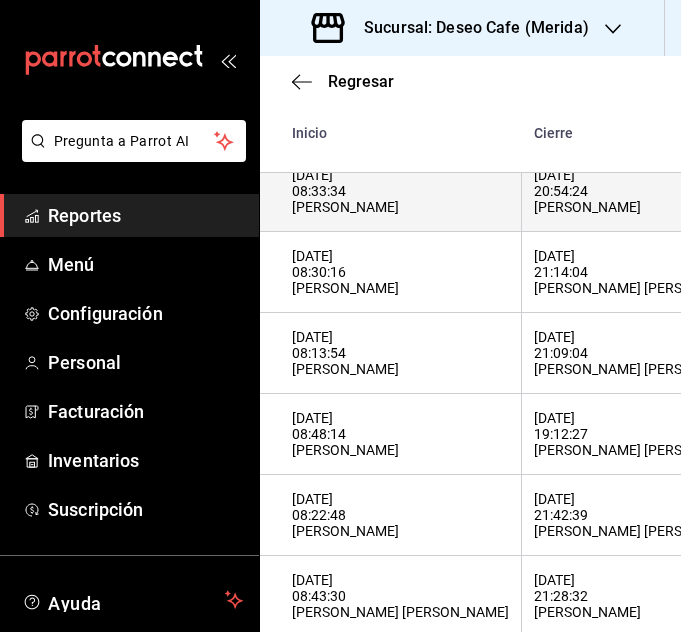 scroll, scrollTop: 274, scrollLeft: 0, axis: vertical 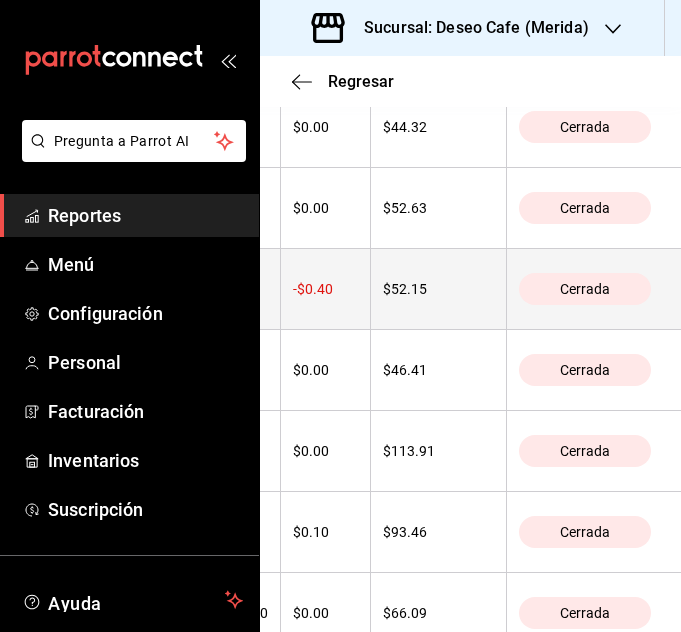 click on "Cerrada" at bounding box center [585, 289] 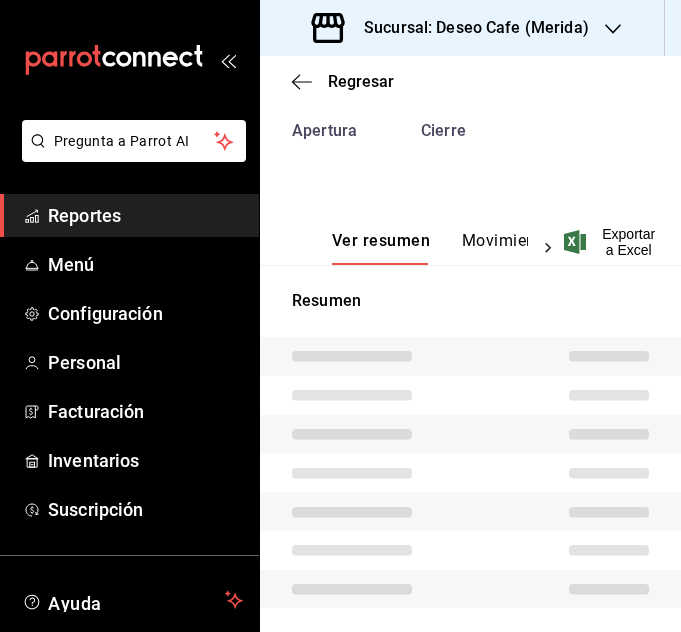 scroll, scrollTop: 171, scrollLeft: 0, axis: vertical 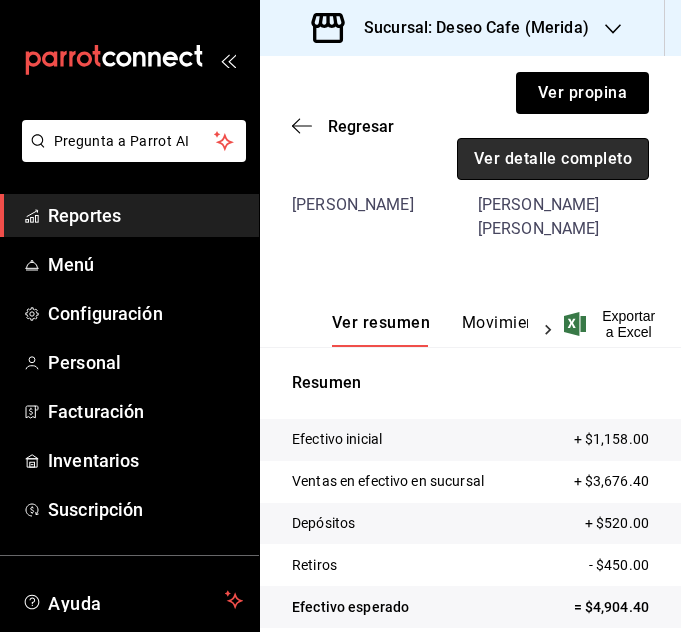 click on "Ver detalle completo" at bounding box center [553, 159] 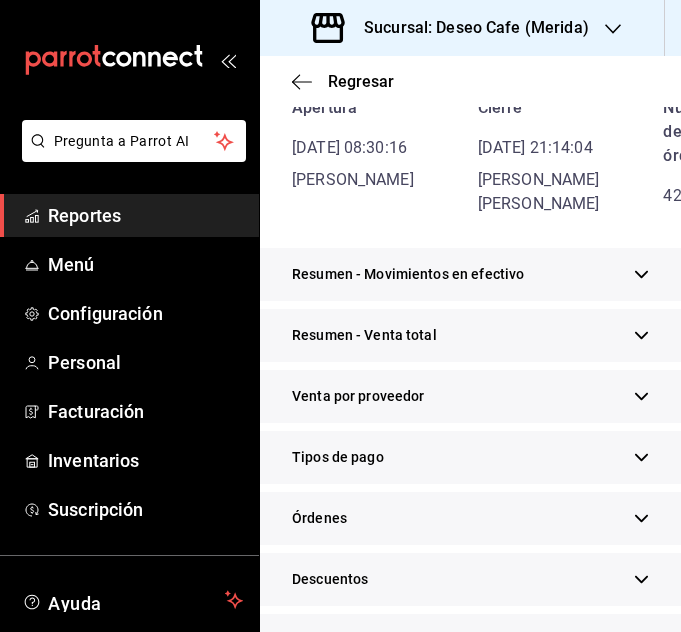 scroll, scrollTop: 680, scrollLeft: 0, axis: vertical 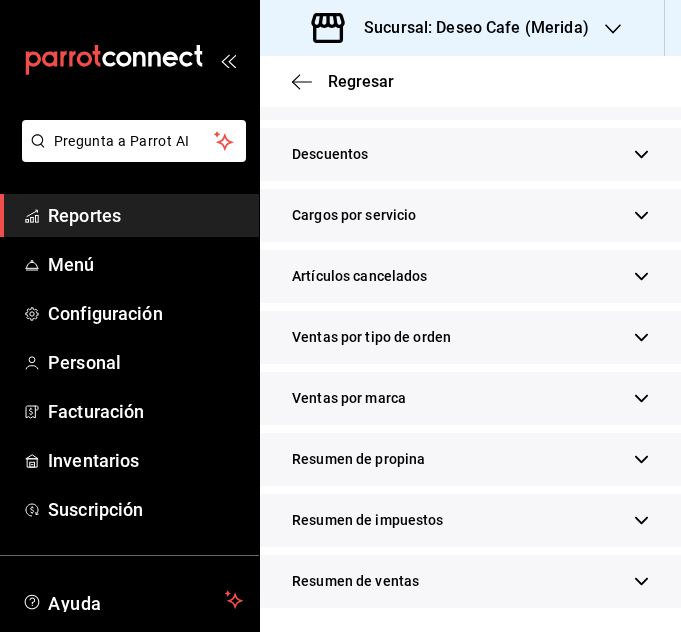 click on "Resumen de propina" at bounding box center (358, 459) 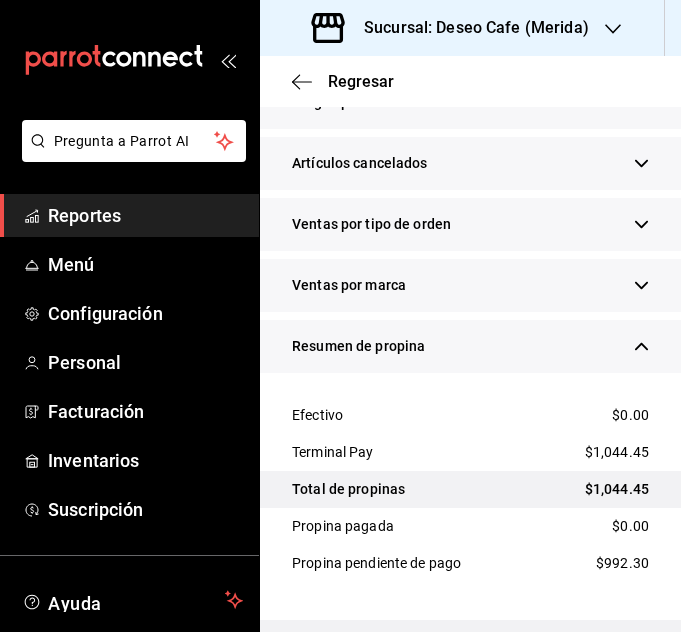 scroll, scrollTop: 747, scrollLeft: 0, axis: vertical 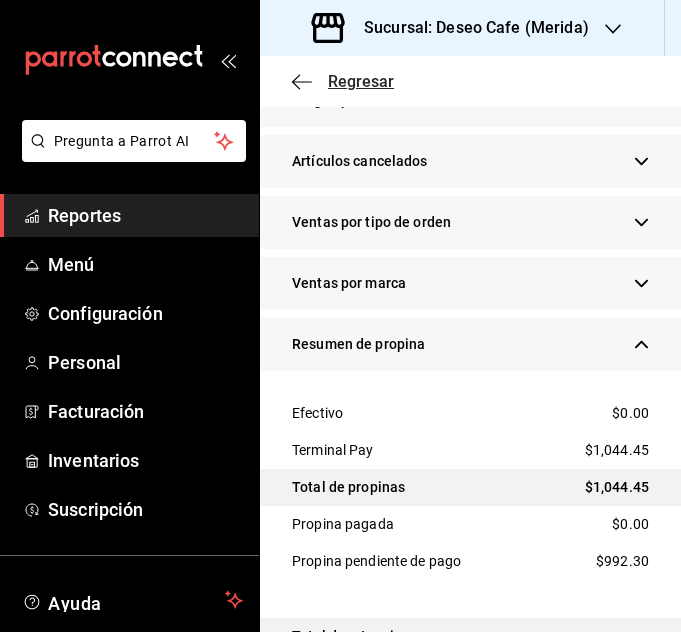 click on "Regresar" at bounding box center (361, 81) 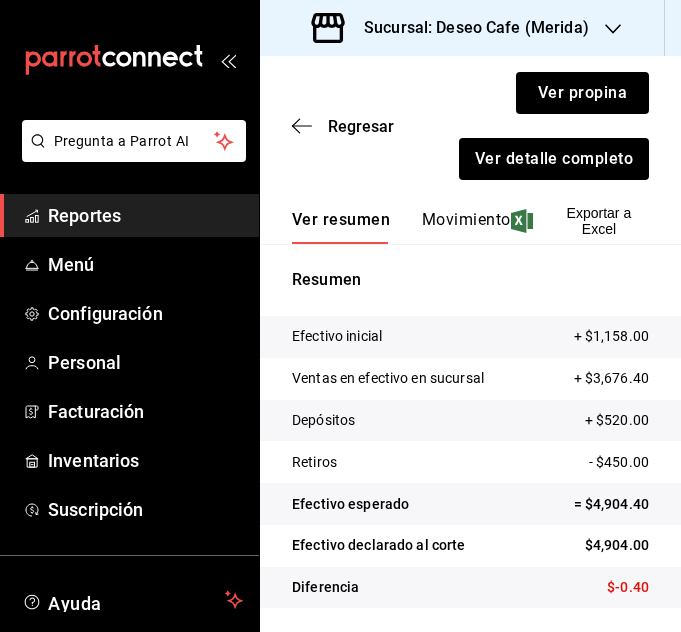scroll, scrollTop: 274, scrollLeft: 0, axis: vertical 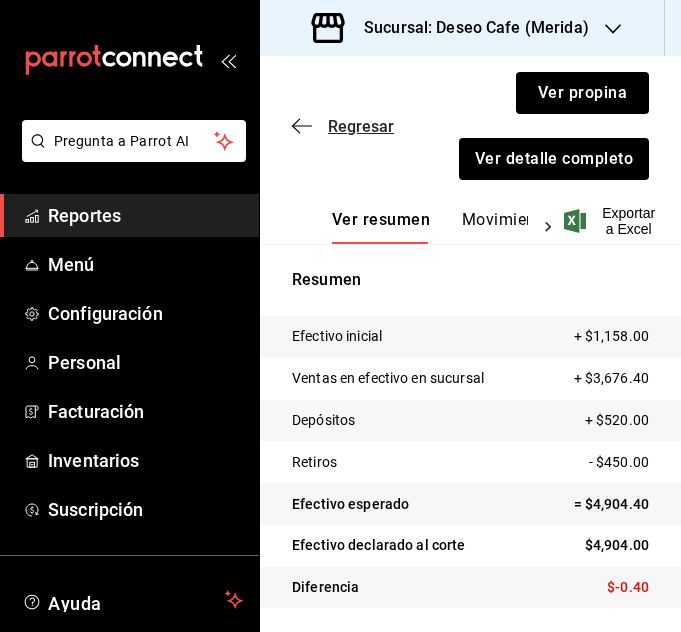 click on "Regresar" at bounding box center (361, 126) 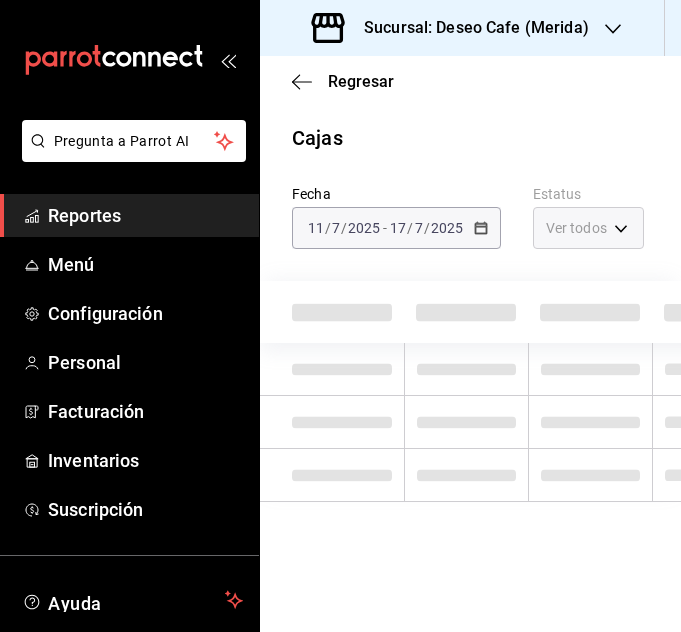 scroll, scrollTop: 13, scrollLeft: 0, axis: vertical 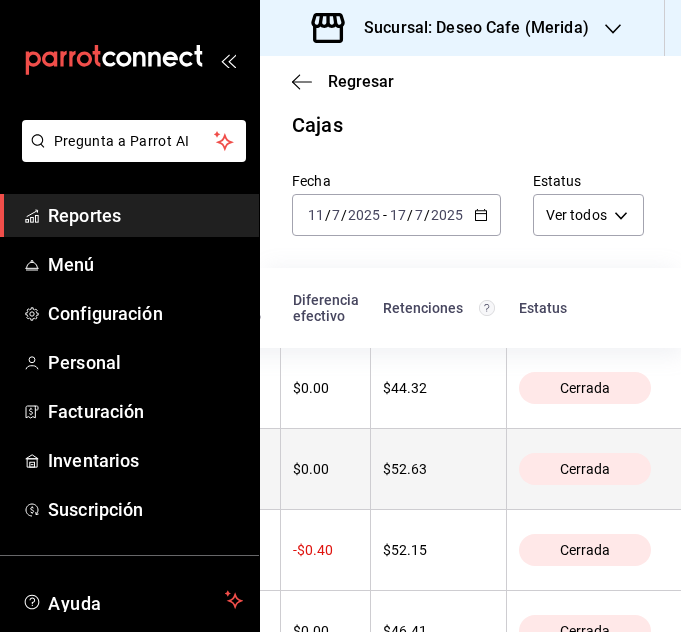 click on "Cerrada" at bounding box center [585, 469] 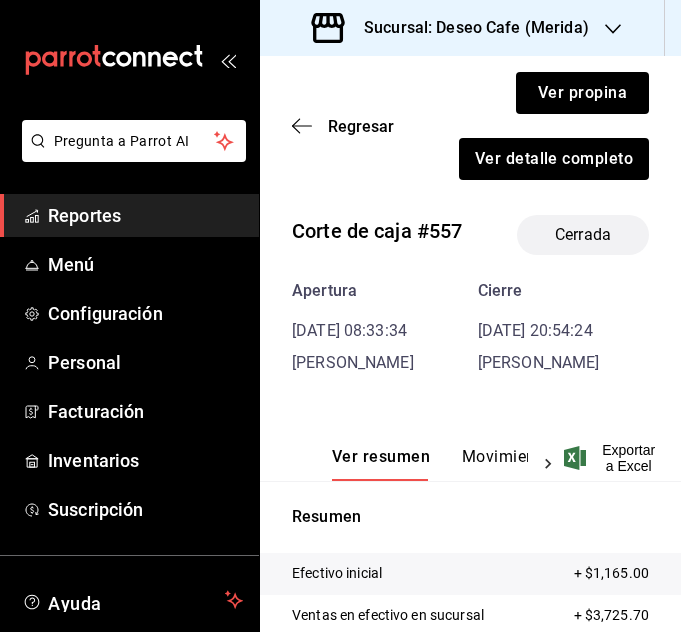 scroll, scrollTop: 102, scrollLeft: 0, axis: vertical 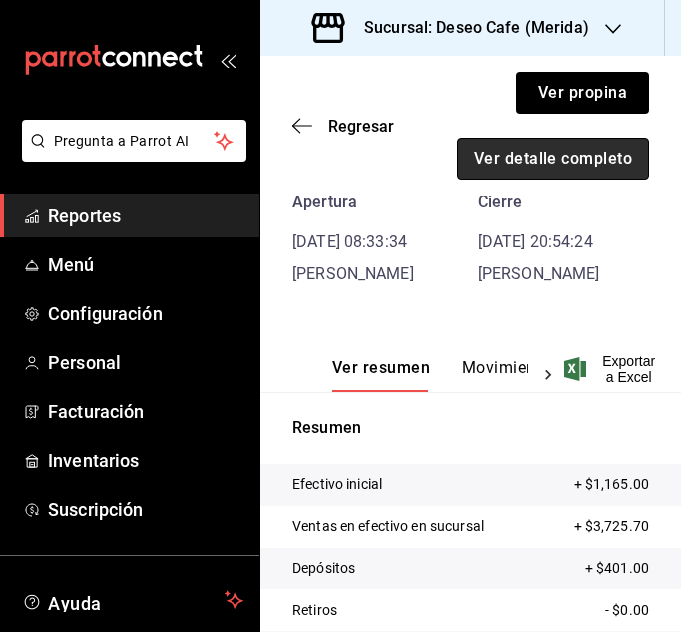 click on "Ver detalle completo" at bounding box center [553, 159] 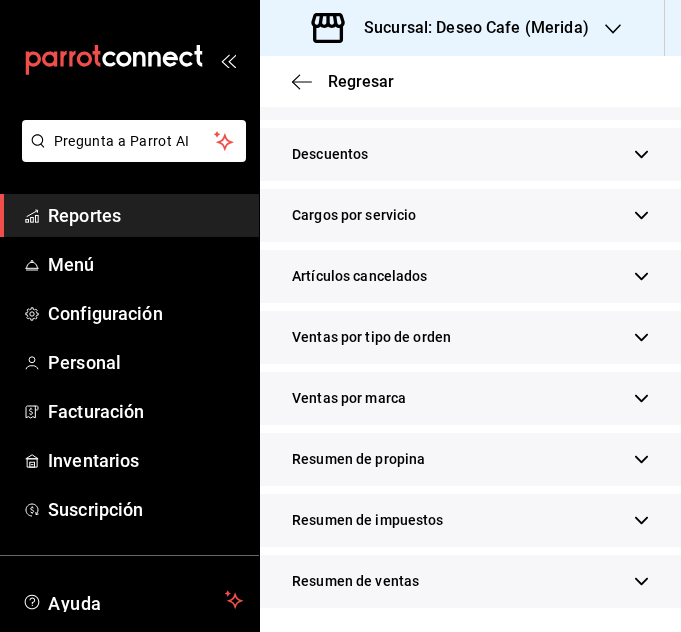 scroll, scrollTop: 656, scrollLeft: 0, axis: vertical 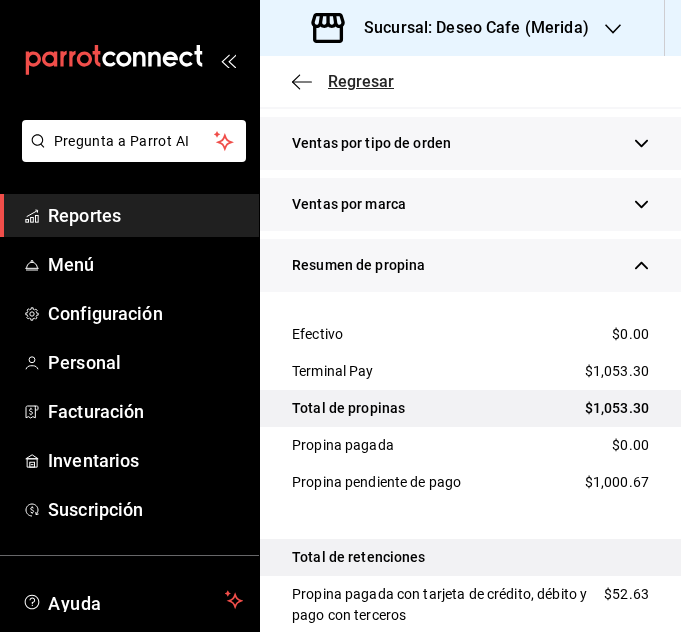 click on "Regresar" at bounding box center (361, 81) 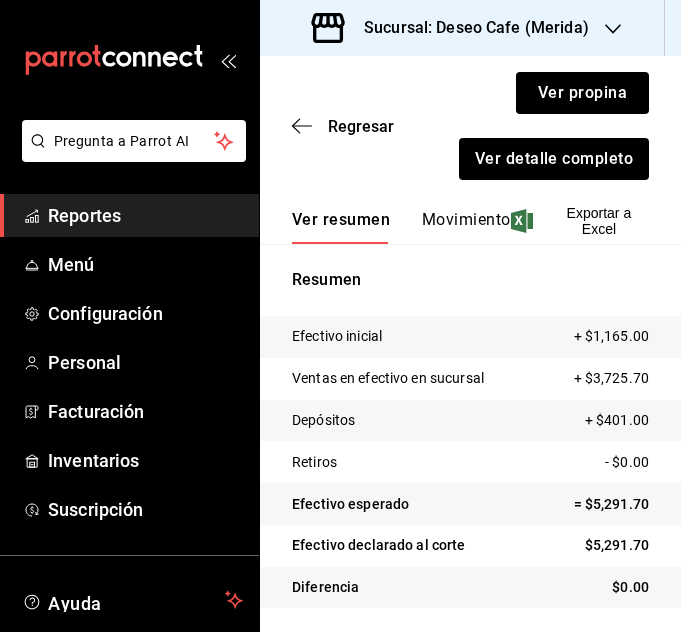 scroll, scrollTop: 250, scrollLeft: 0, axis: vertical 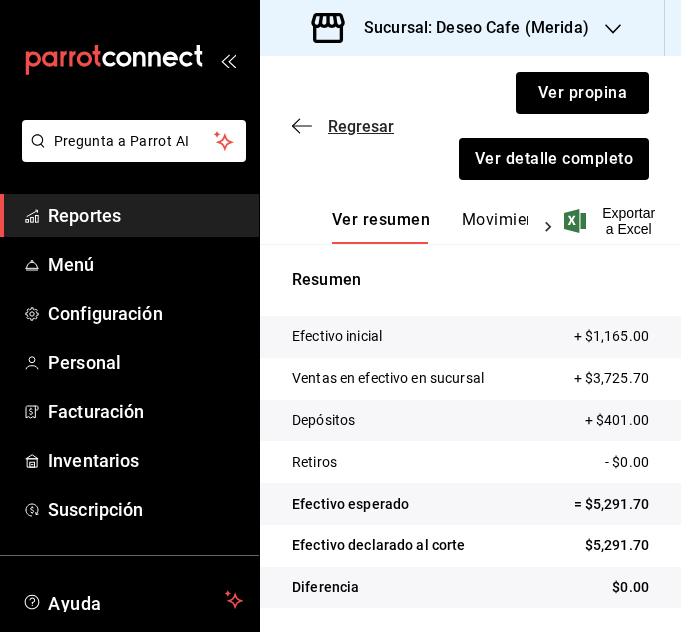 click on "Regresar" at bounding box center [361, 126] 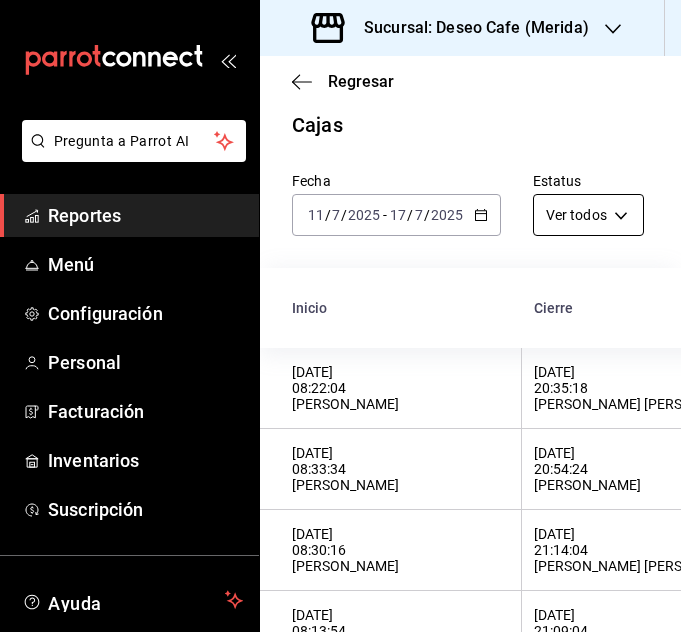 scroll, scrollTop: 176, scrollLeft: 0, axis: vertical 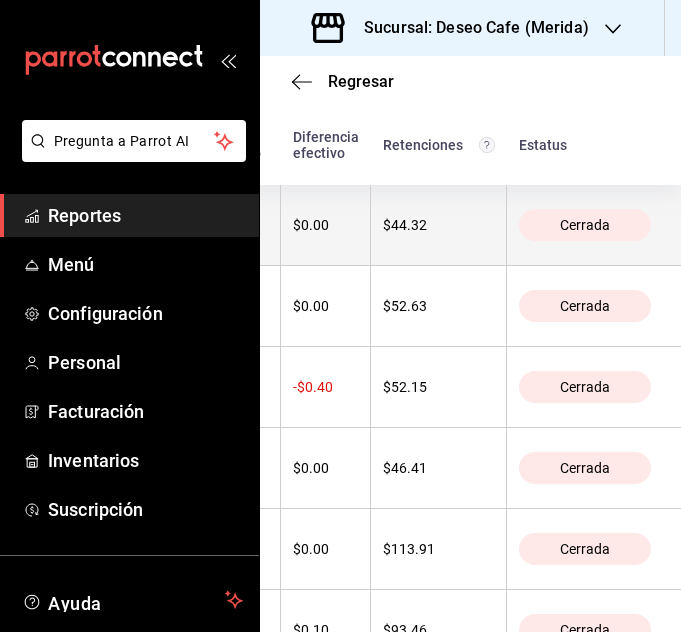 click on "Cerrada" at bounding box center [585, 225] 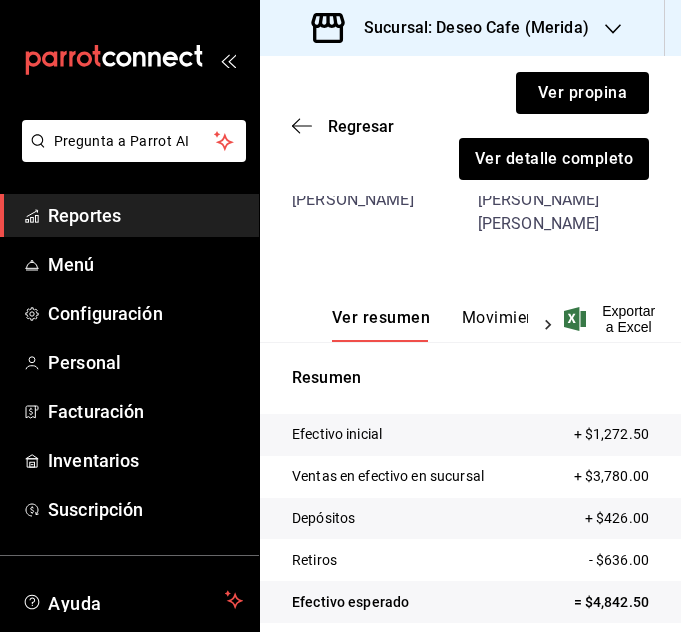 scroll, scrollTop: 171, scrollLeft: 0, axis: vertical 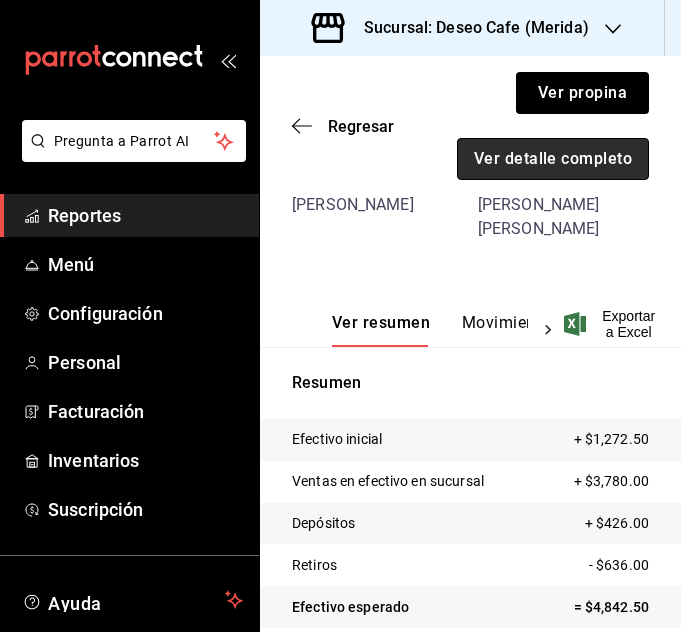 click on "Ver detalle completo" at bounding box center [553, 159] 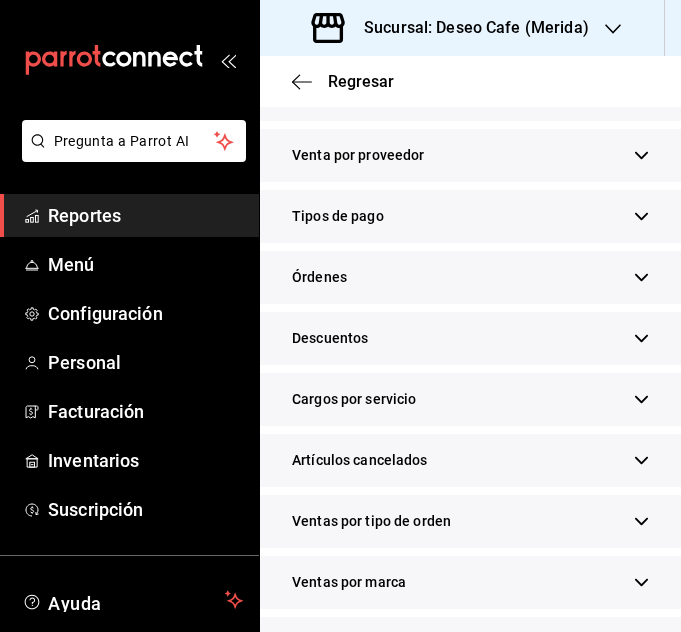 scroll, scrollTop: 680, scrollLeft: 0, axis: vertical 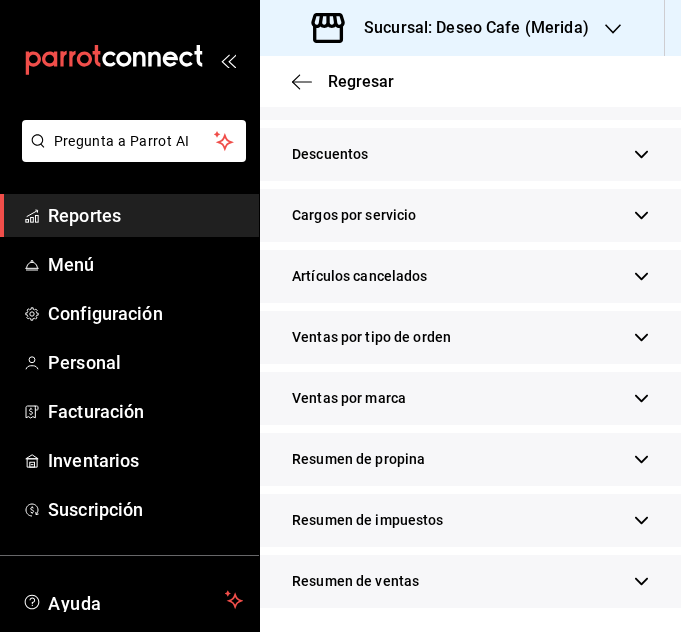 click on "Resumen de propina" at bounding box center (358, 459) 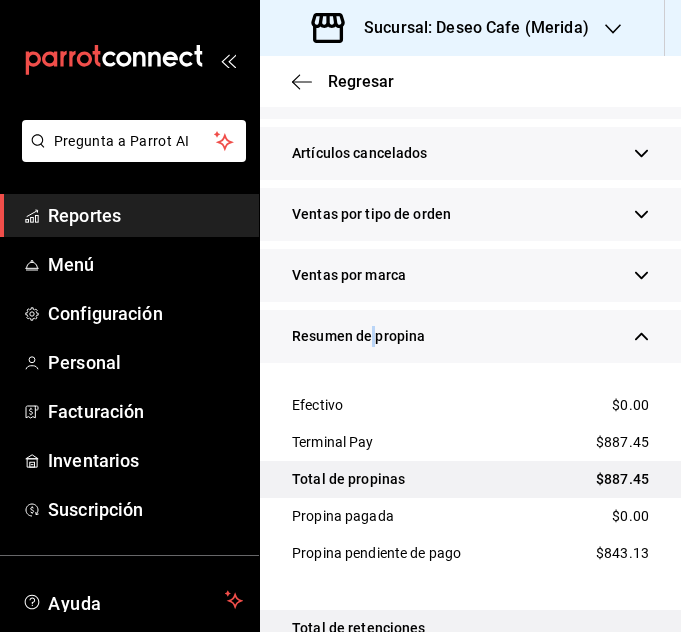 scroll, scrollTop: 756, scrollLeft: 0, axis: vertical 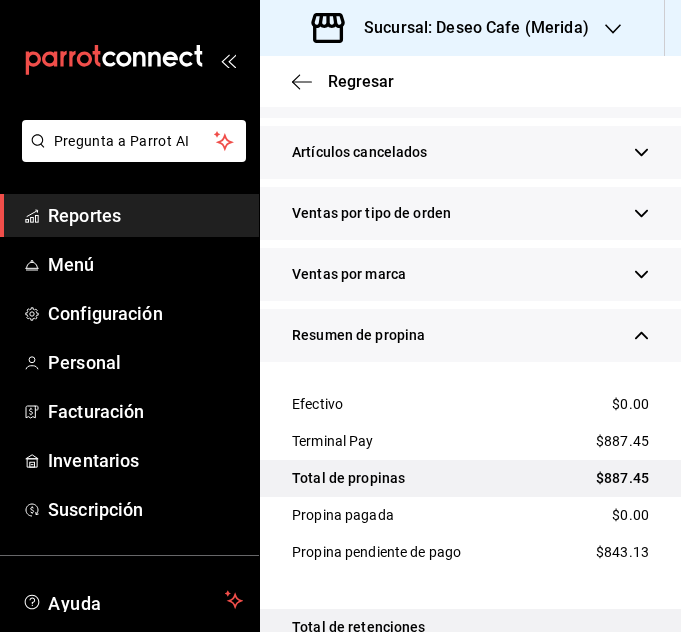 click on "Sucursal: Deseo Cafe (Merida)" at bounding box center (470, 28) 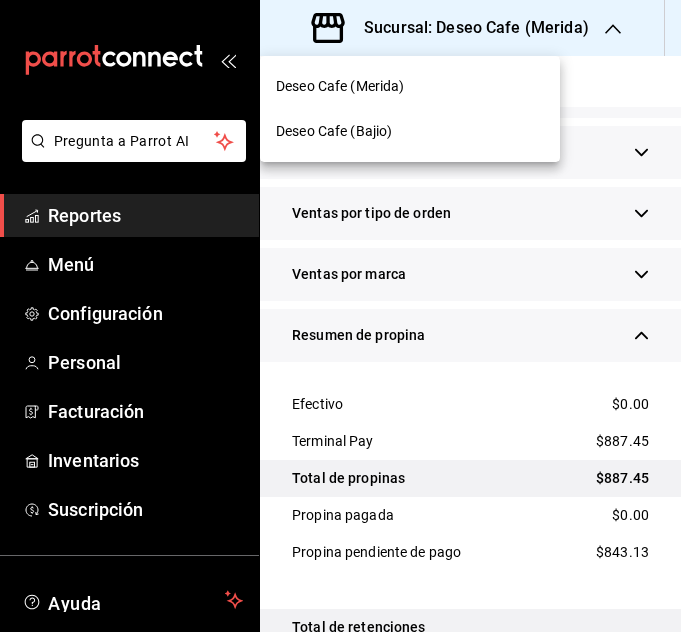 click on "Deseo Cafe (Bajio)" at bounding box center [410, 131] 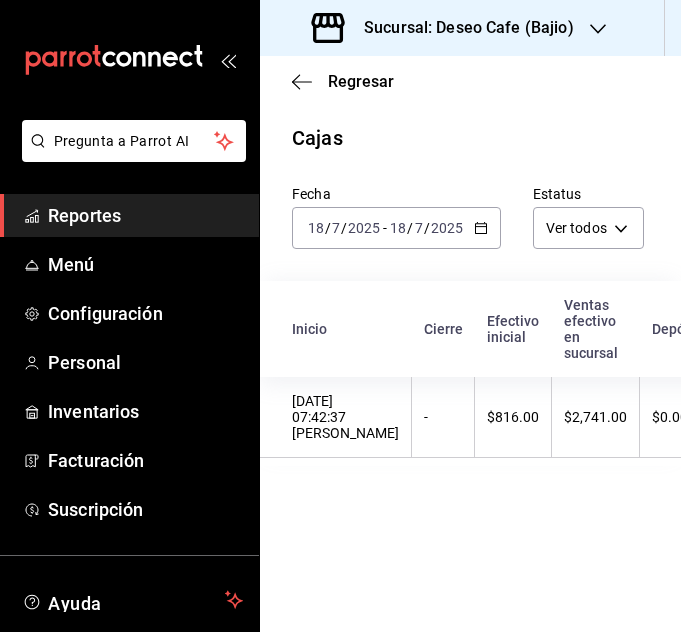 click 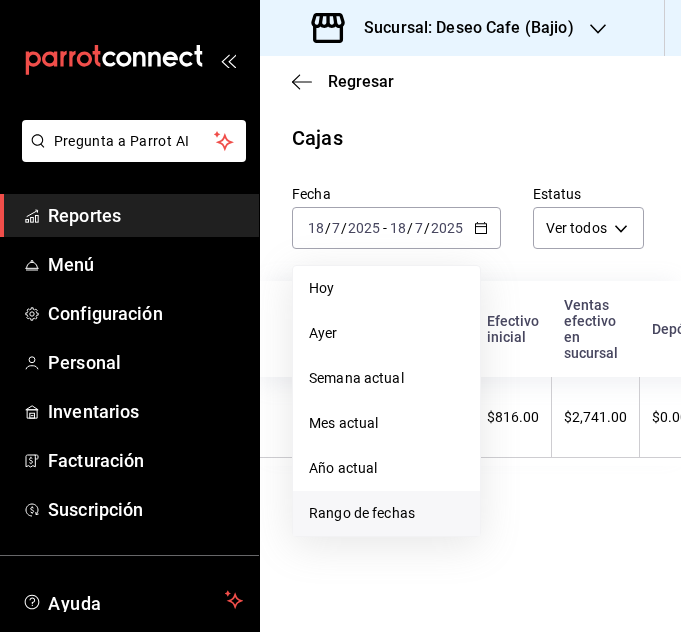 click on "Rango de fechas" at bounding box center [386, 513] 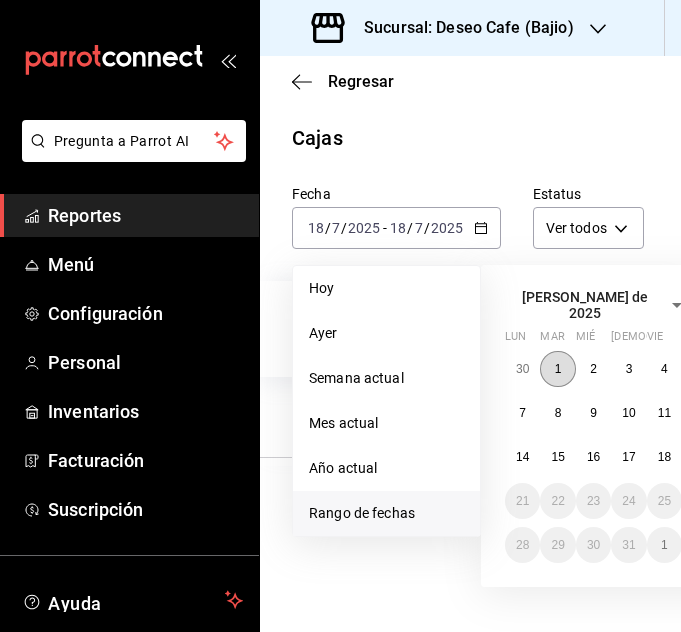 scroll, scrollTop: 0, scrollLeft: 150, axis: horizontal 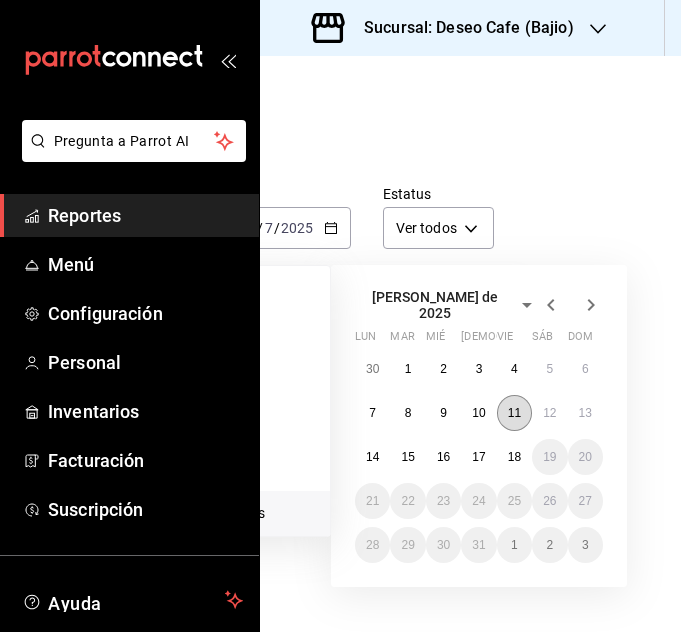 click on "11" at bounding box center [514, 413] 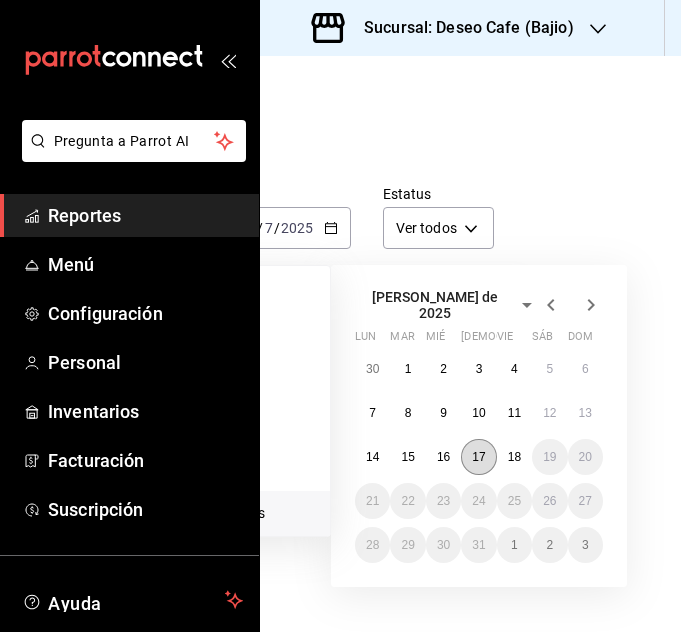 click on "17" at bounding box center (478, 457) 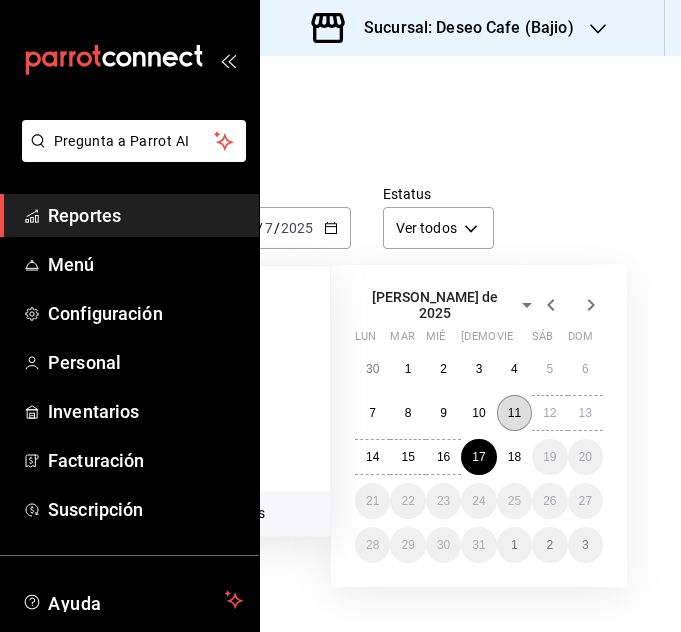 click on "11" at bounding box center [514, 413] 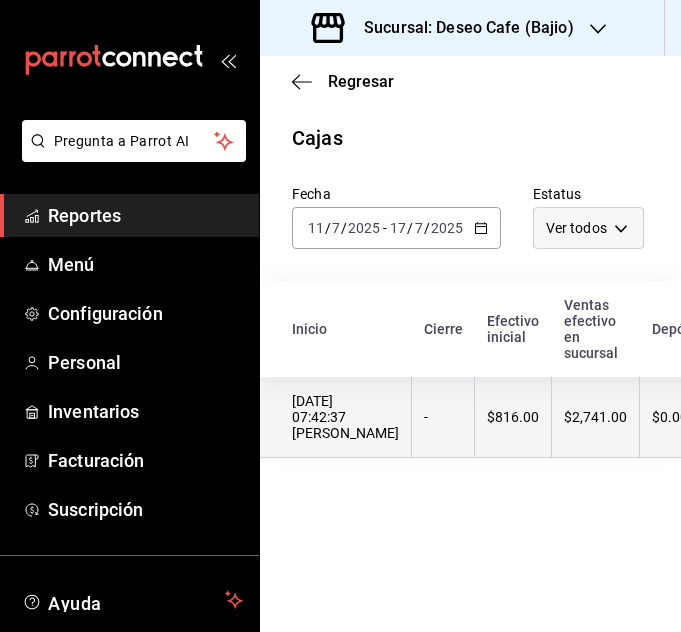 scroll, scrollTop: 0, scrollLeft: 0, axis: both 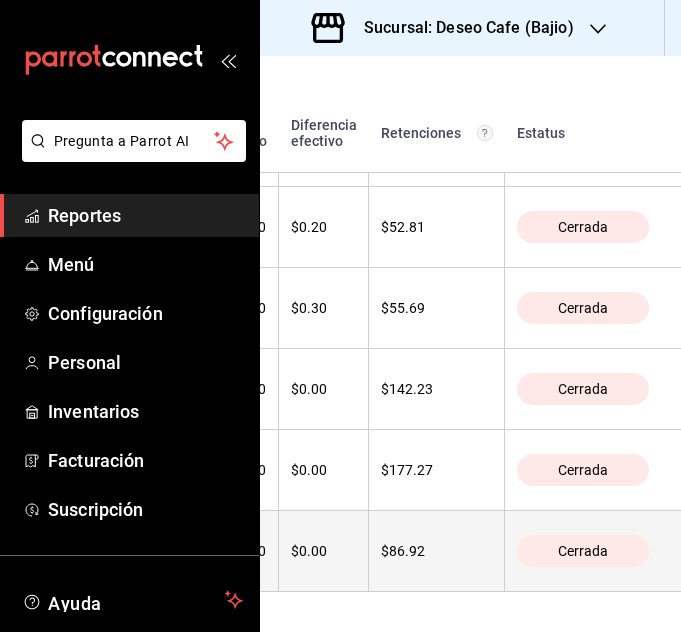 click on "Cerrada" at bounding box center [583, 551] 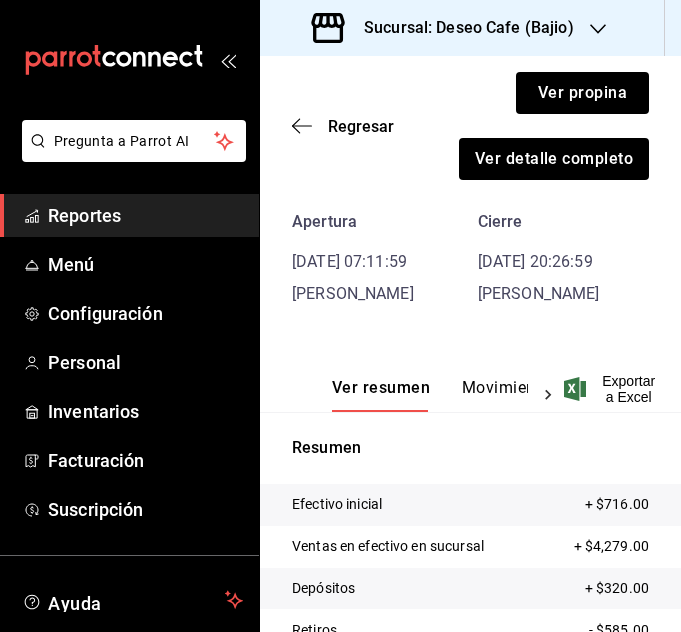 scroll, scrollTop: 171, scrollLeft: 0, axis: vertical 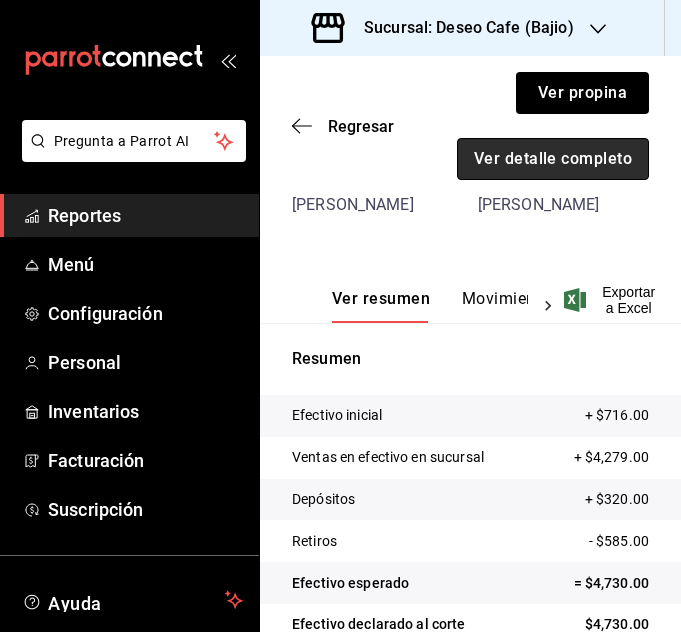 click on "Ver detalle completo" at bounding box center (553, 159) 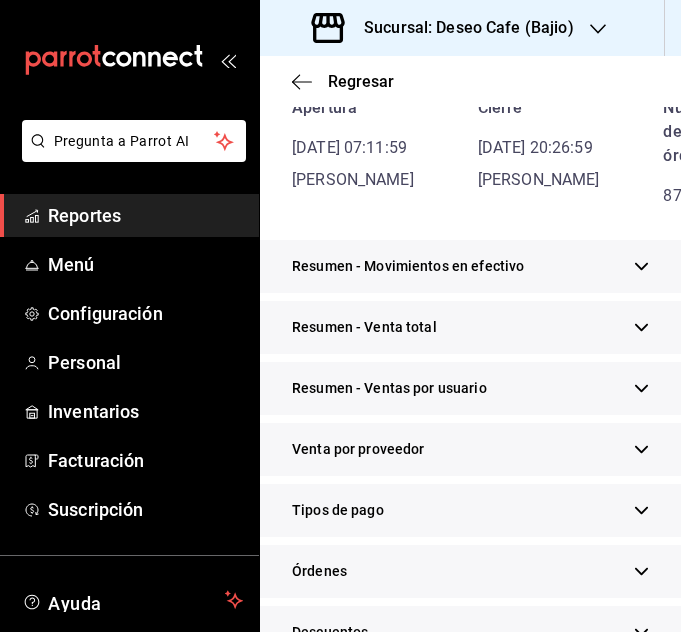 scroll, scrollTop: 717, scrollLeft: 0, axis: vertical 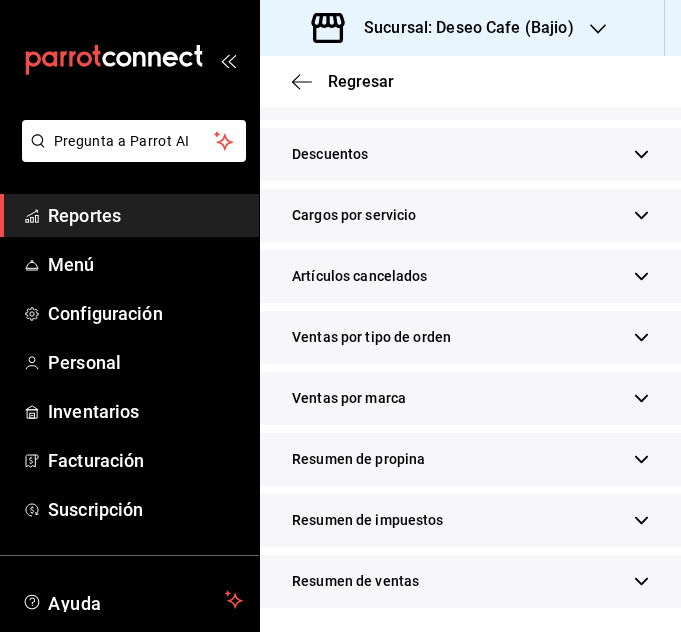click on "Resumen de propina" at bounding box center (358, 459) 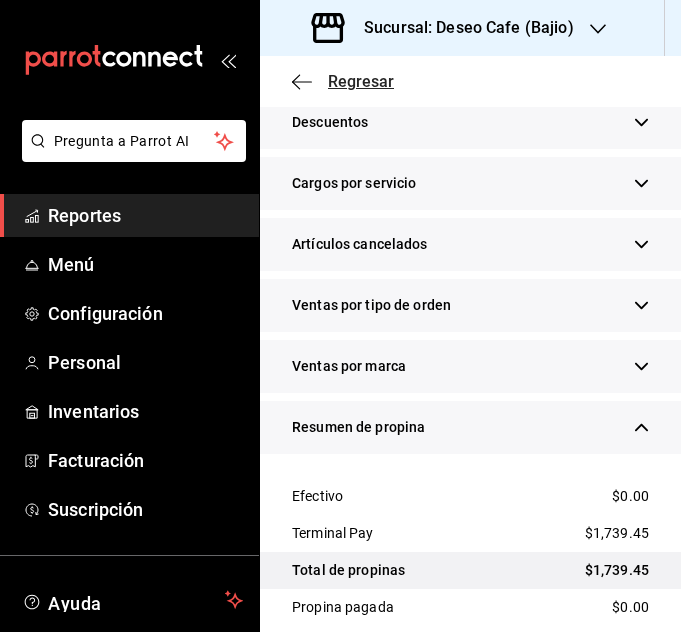 click 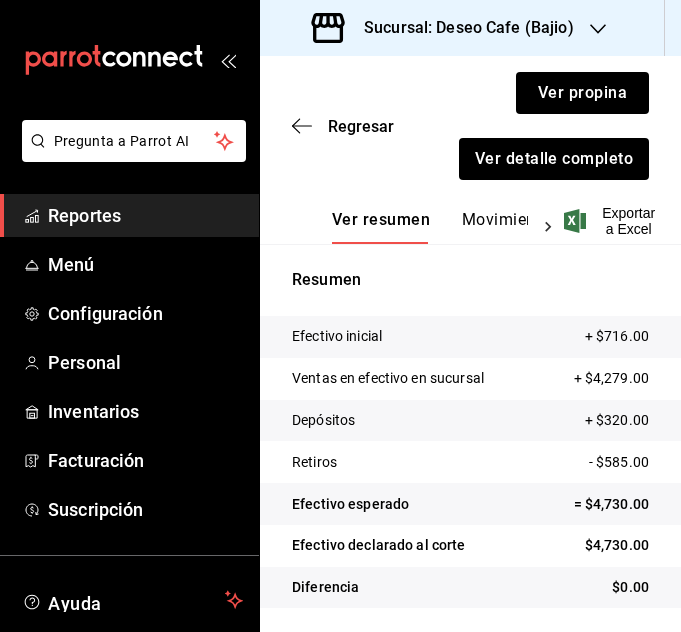 scroll, scrollTop: 250, scrollLeft: 0, axis: vertical 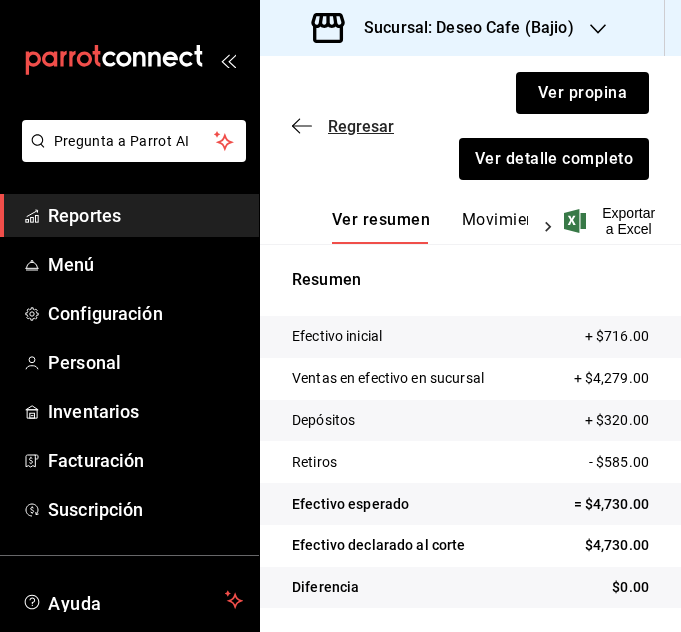 click on "Regresar" at bounding box center [361, 126] 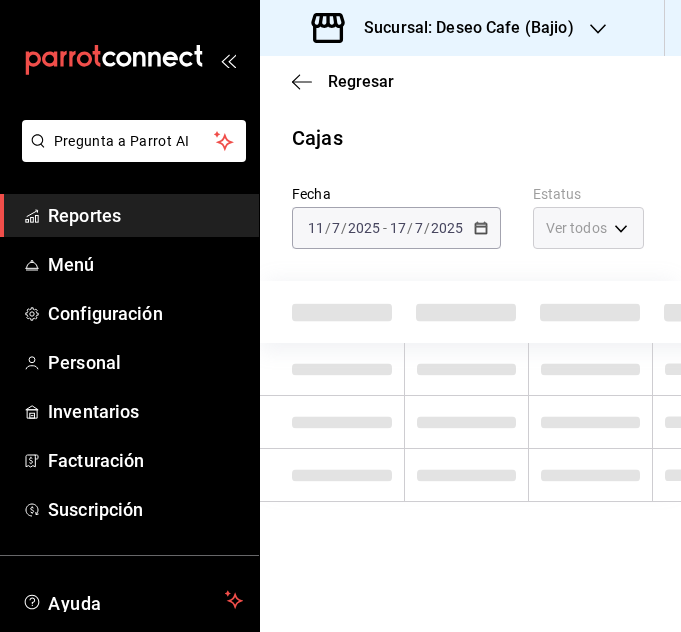 scroll, scrollTop: 13, scrollLeft: 0, axis: vertical 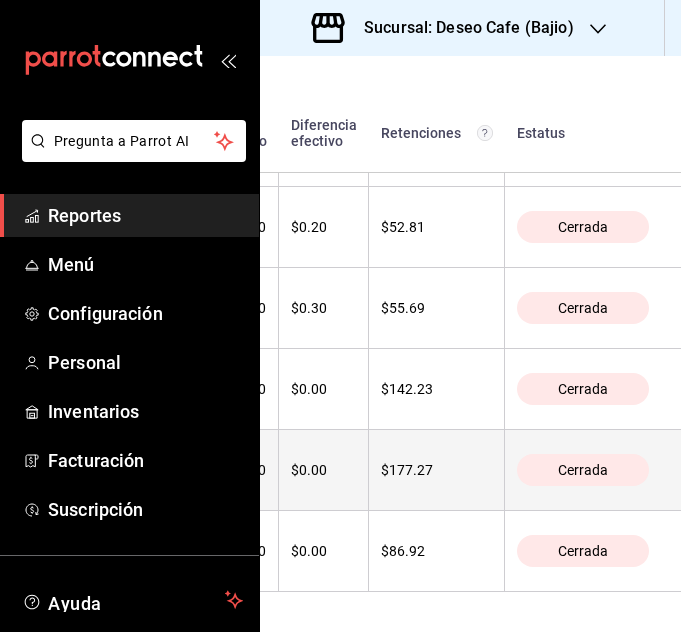 click on "Cerrada" at bounding box center (583, 470) 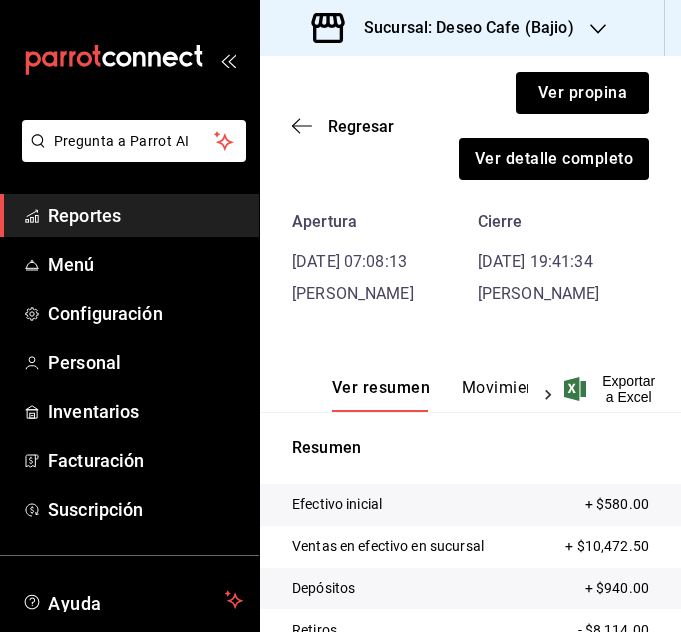 scroll, scrollTop: 171, scrollLeft: 0, axis: vertical 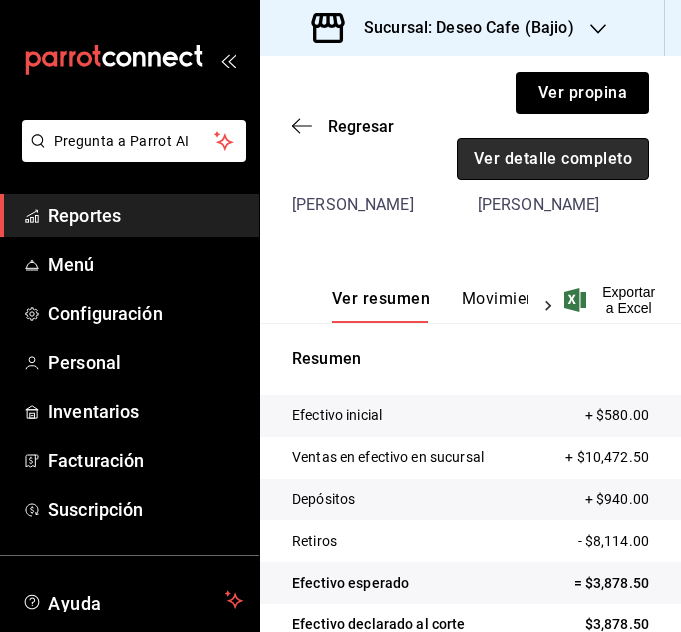 click on "Ver detalle completo" at bounding box center (553, 159) 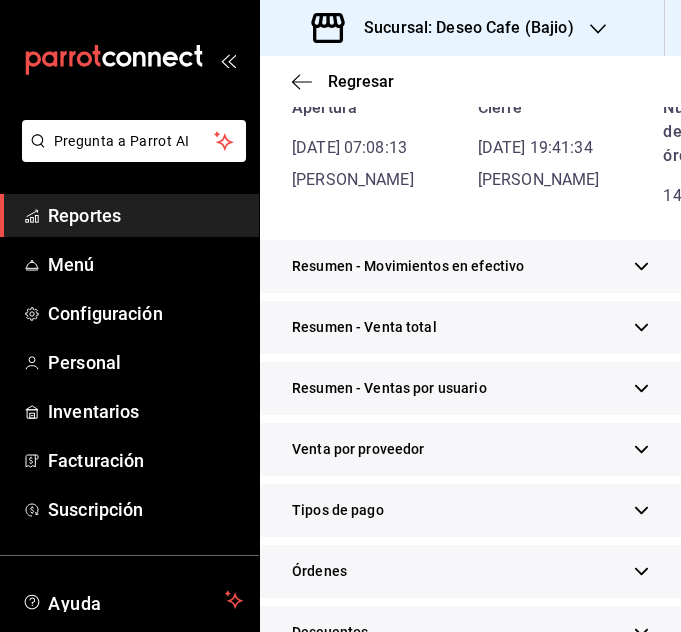 scroll, scrollTop: 717, scrollLeft: 0, axis: vertical 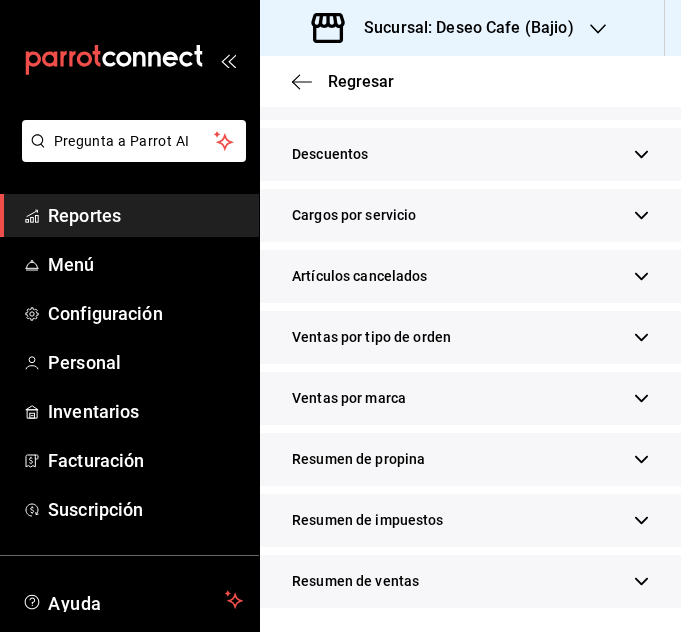 click on "Resumen de propina" at bounding box center (470, 459) 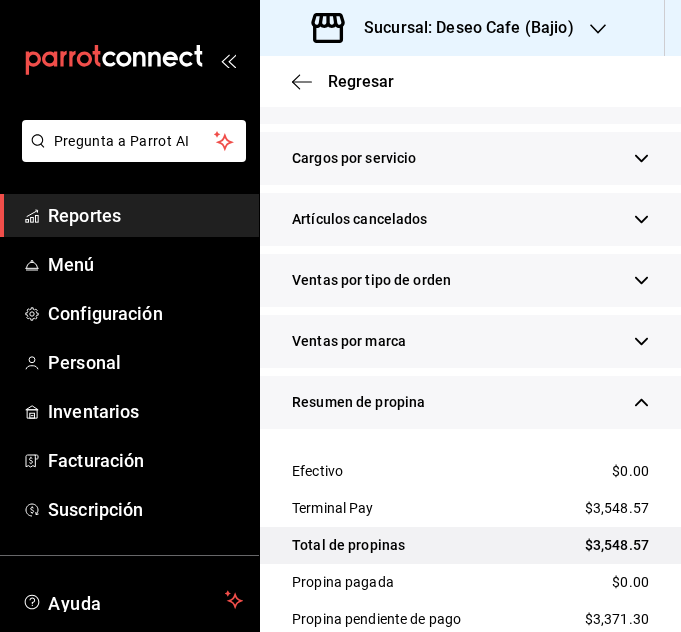 scroll, scrollTop: 743, scrollLeft: 0, axis: vertical 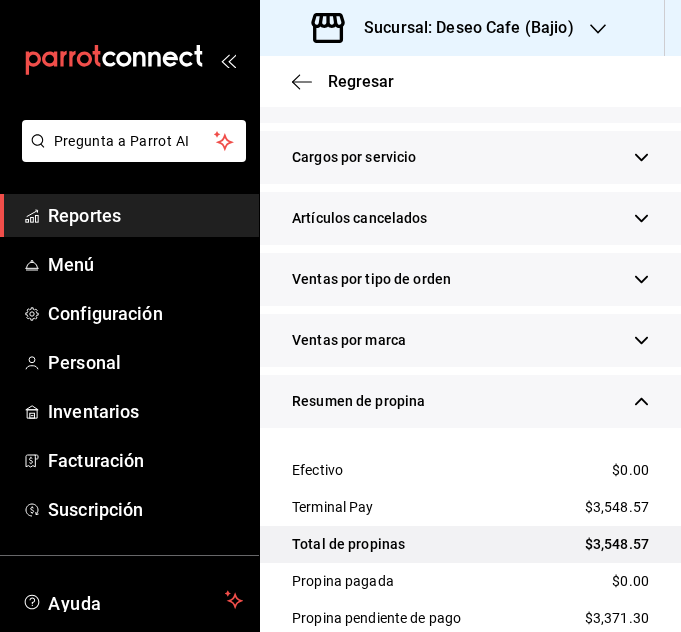 click on "Efectivo $0.00" at bounding box center (470, 470) 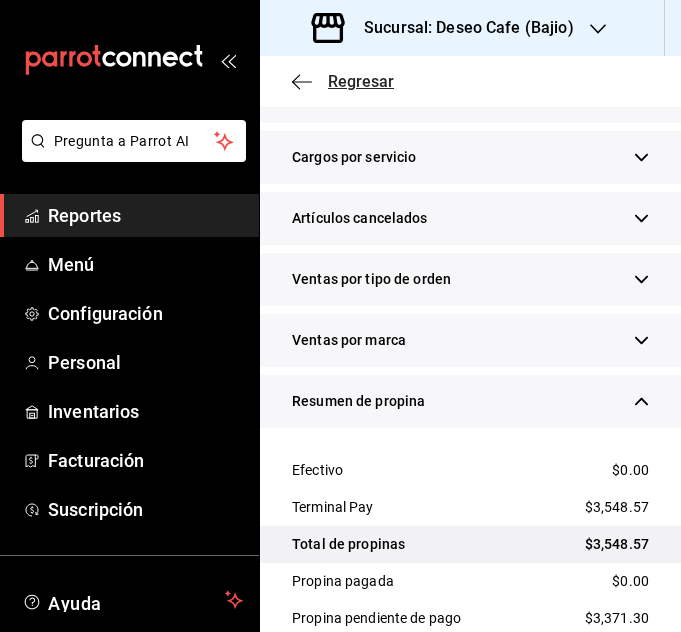 click on "Regresar" at bounding box center (361, 81) 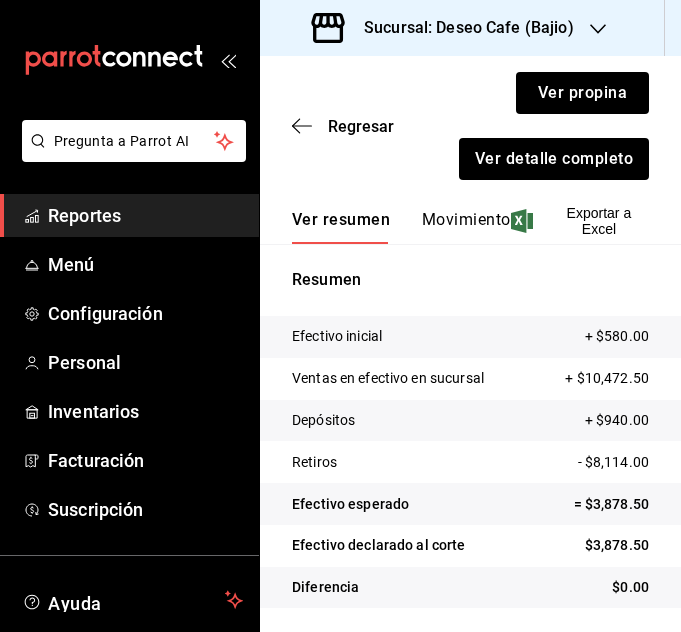 scroll, scrollTop: 250, scrollLeft: 0, axis: vertical 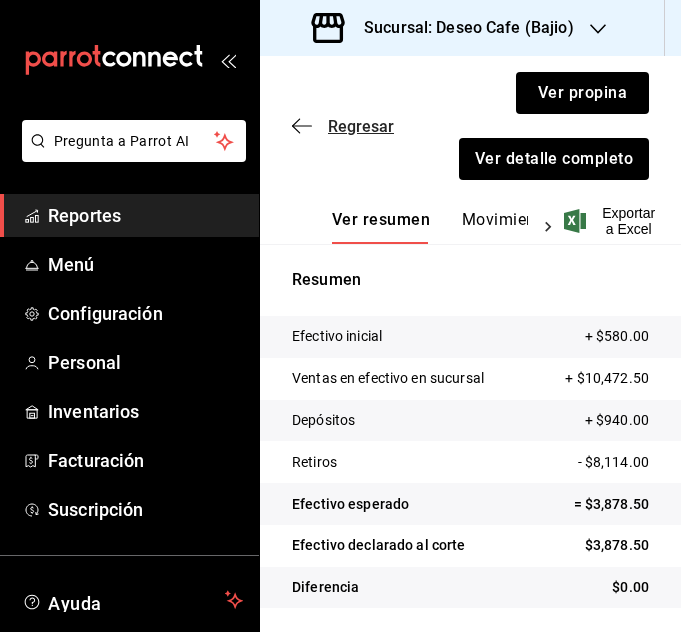 click on "Regresar" at bounding box center (361, 126) 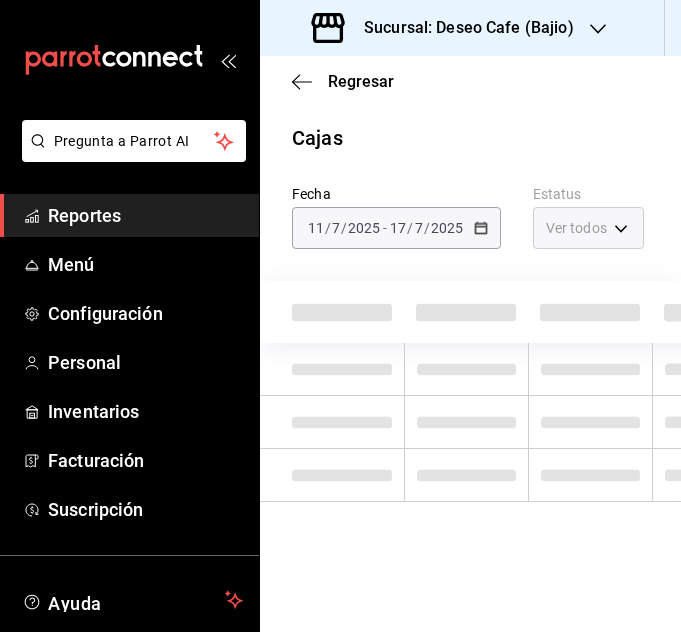scroll, scrollTop: 13, scrollLeft: 0, axis: vertical 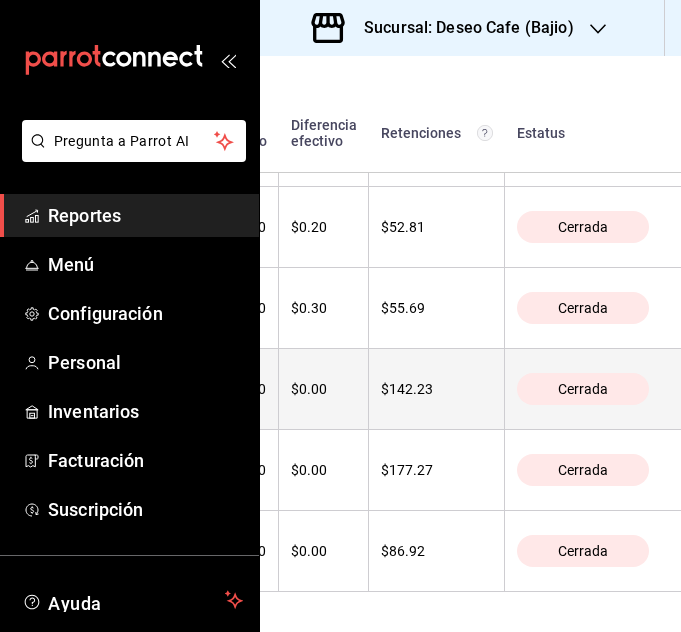 click on "Cerrada" at bounding box center [583, 389] 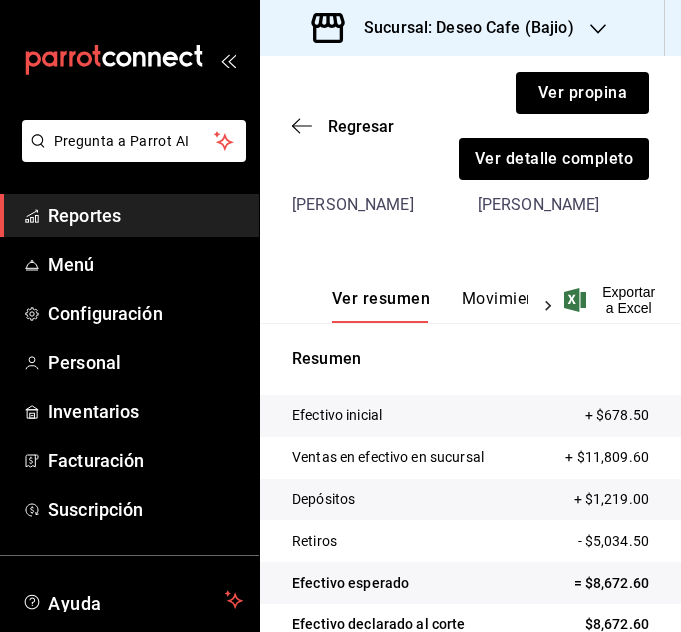 scroll, scrollTop: 250, scrollLeft: 0, axis: vertical 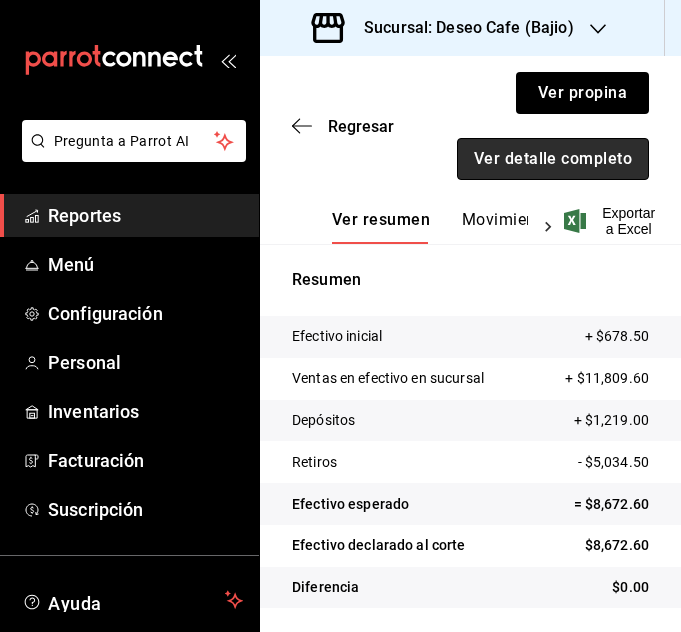 click on "Ver detalle completo" at bounding box center (553, 159) 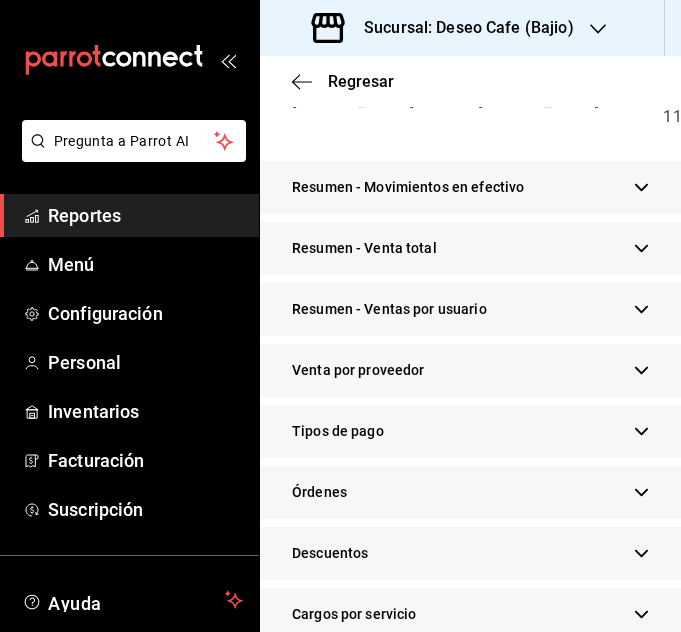scroll, scrollTop: 717, scrollLeft: 0, axis: vertical 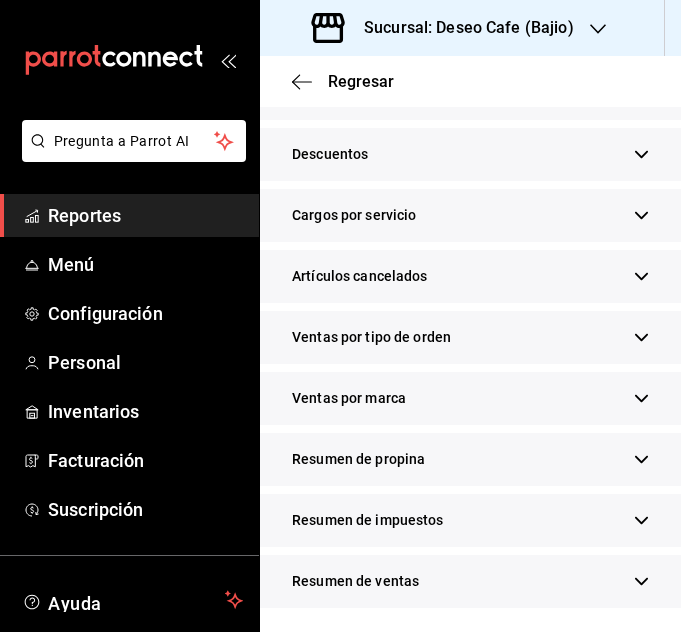 click on "Resumen de propina" at bounding box center (358, 459) 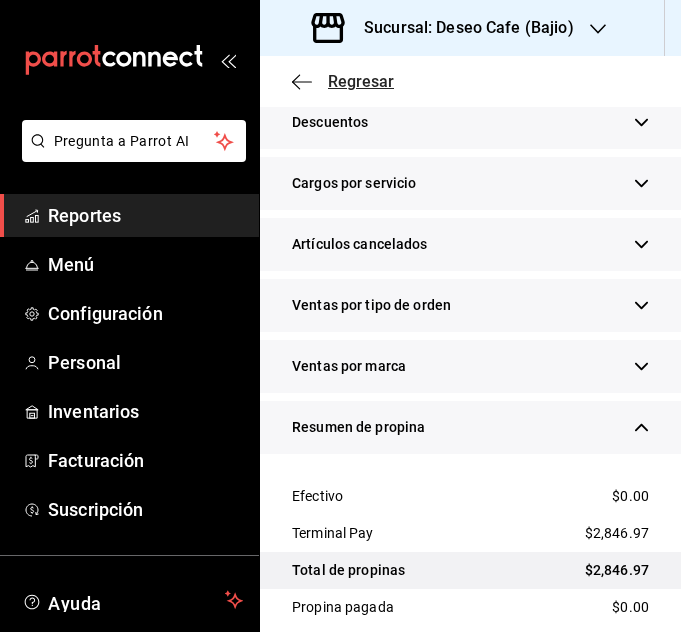 click on "Regresar" at bounding box center (361, 81) 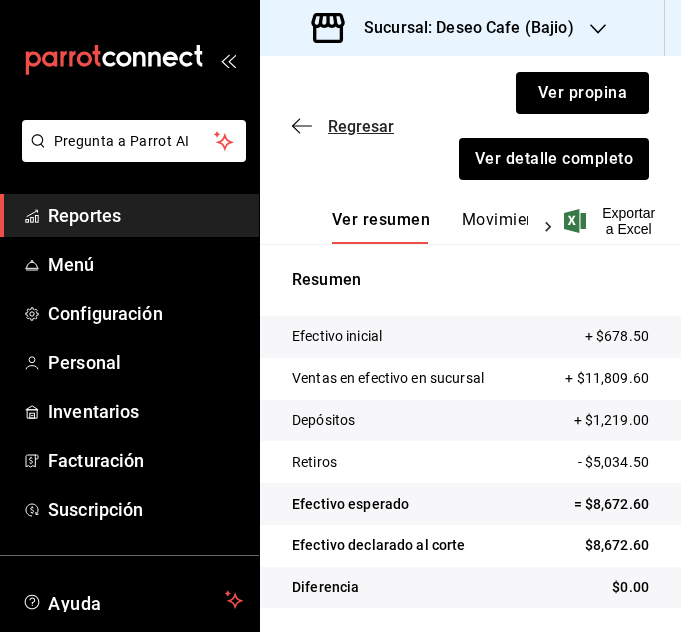 click on "Regresar" at bounding box center [361, 126] 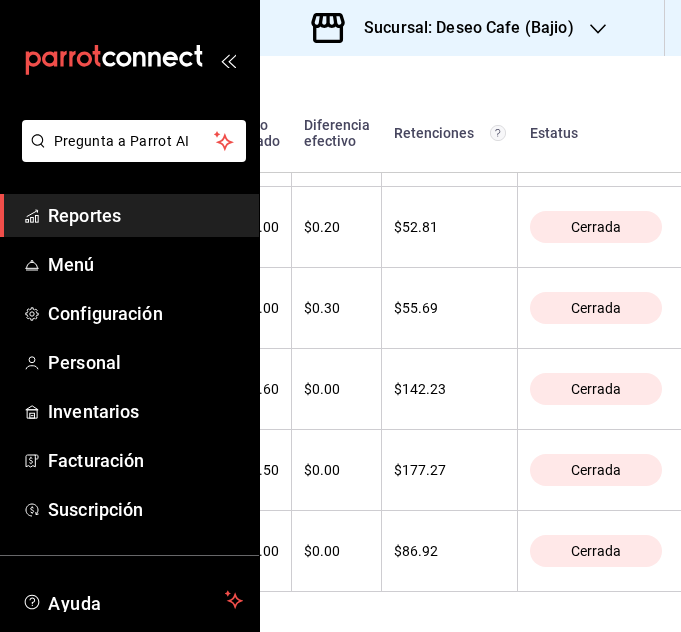 scroll, scrollTop: 508, scrollLeft: 801, axis: both 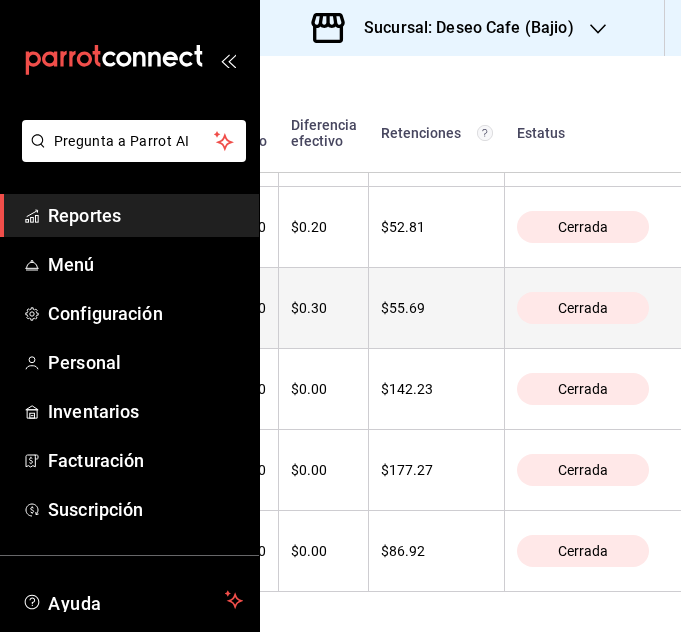click on "Cerrada" at bounding box center (583, 308) 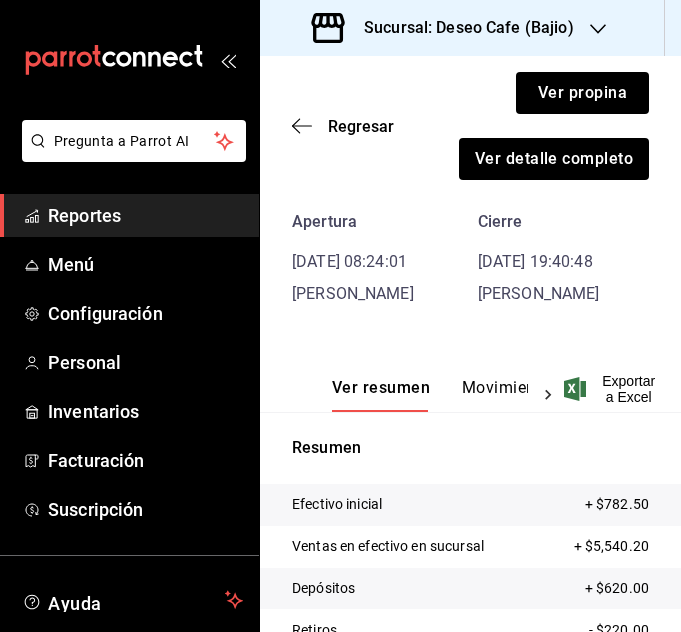 scroll, scrollTop: 171, scrollLeft: 0, axis: vertical 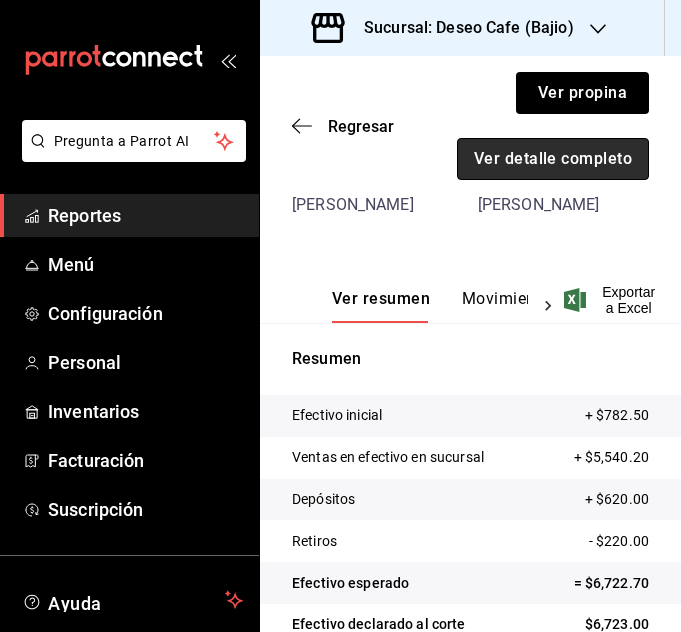 click on "Ver detalle completo" at bounding box center (553, 159) 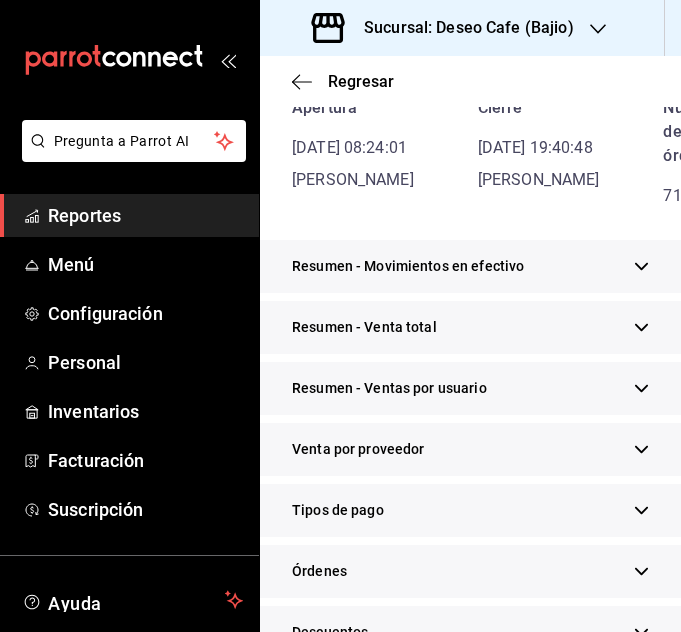 scroll, scrollTop: 717, scrollLeft: 0, axis: vertical 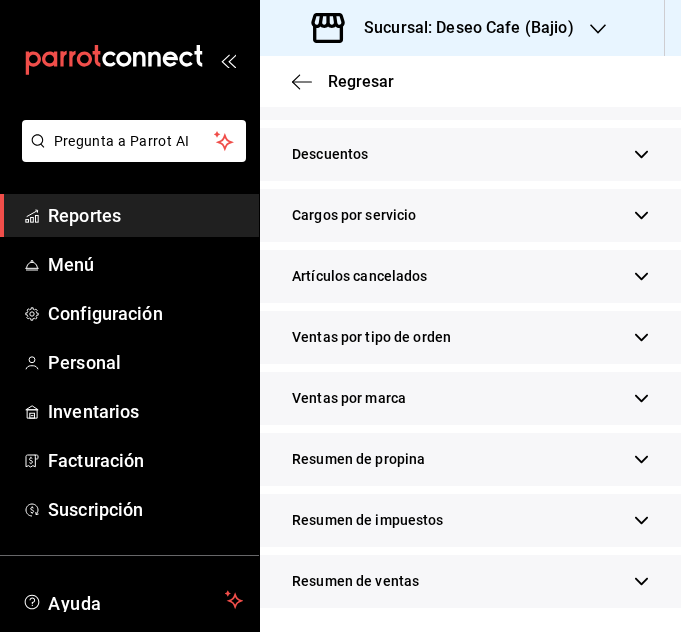 click on "Resumen de propina" at bounding box center (358, 459) 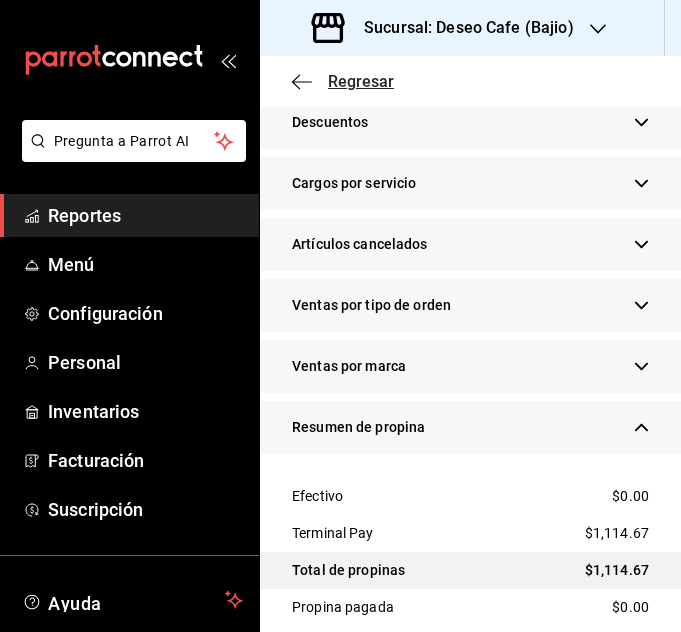 click on "Regresar" at bounding box center (361, 81) 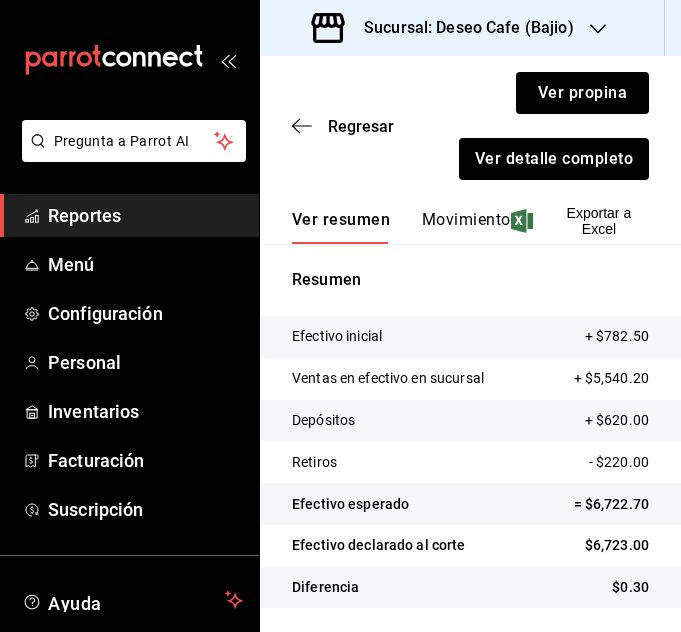 scroll, scrollTop: 250, scrollLeft: 0, axis: vertical 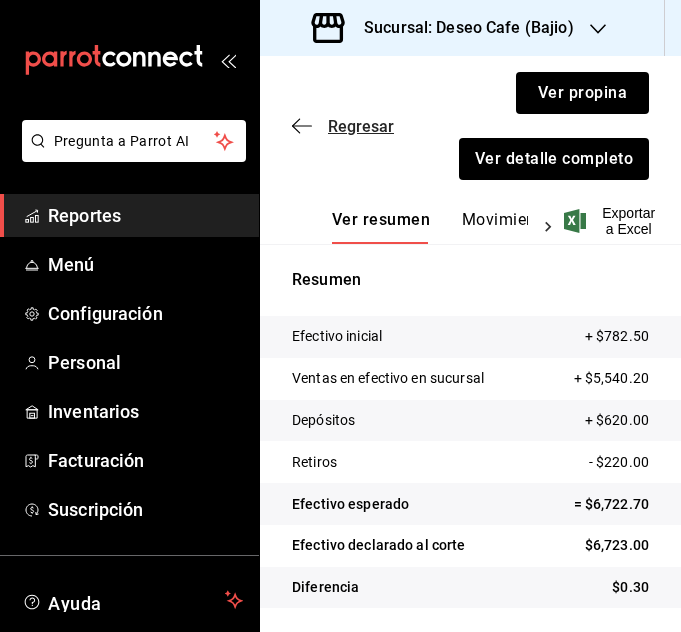 click on "Regresar" at bounding box center [361, 126] 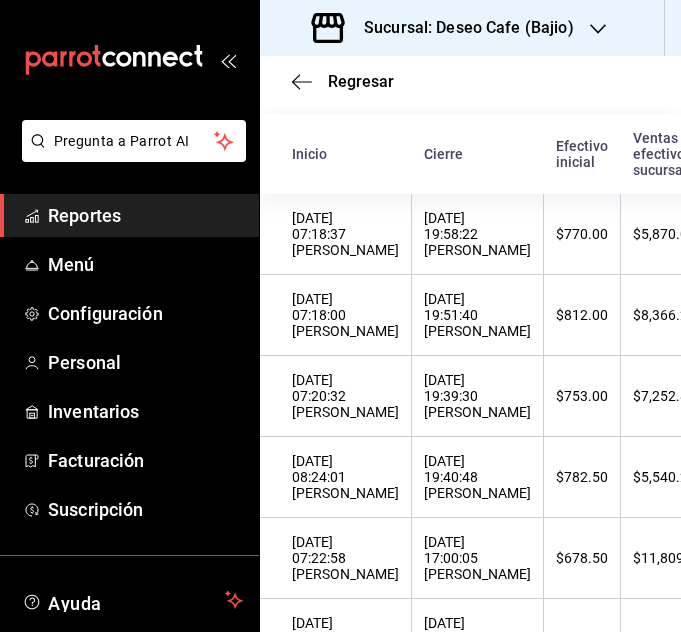 scroll, scrollTop: 176, scrollLeft: 0, axis: vertical 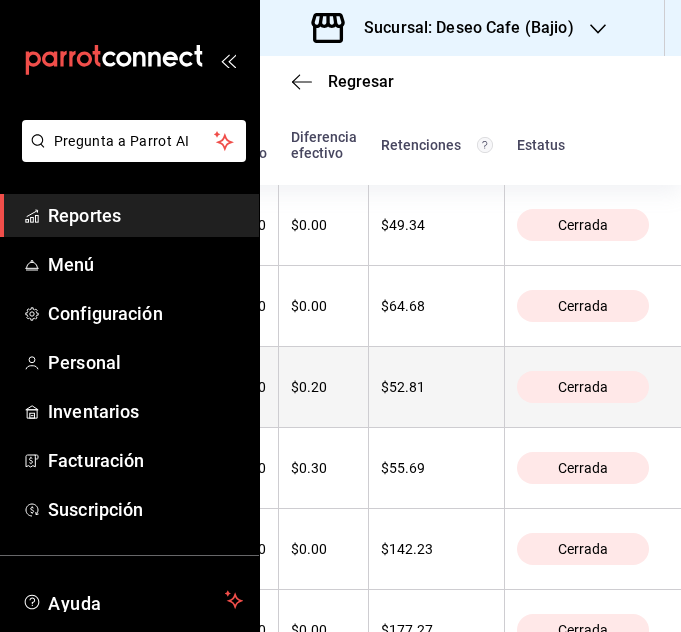click on "Cerrada" at bounding box center (583, 387) 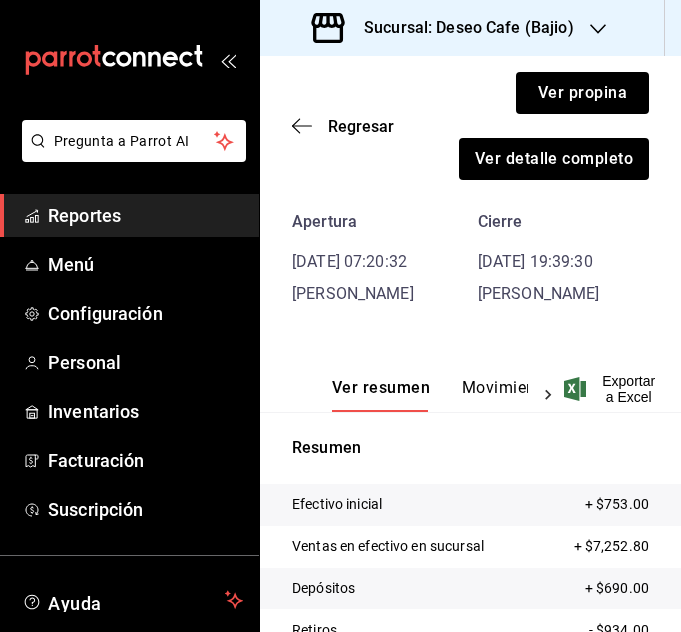 scroll, scrollTop: 171, scrollLeft: 0, axis: vertical 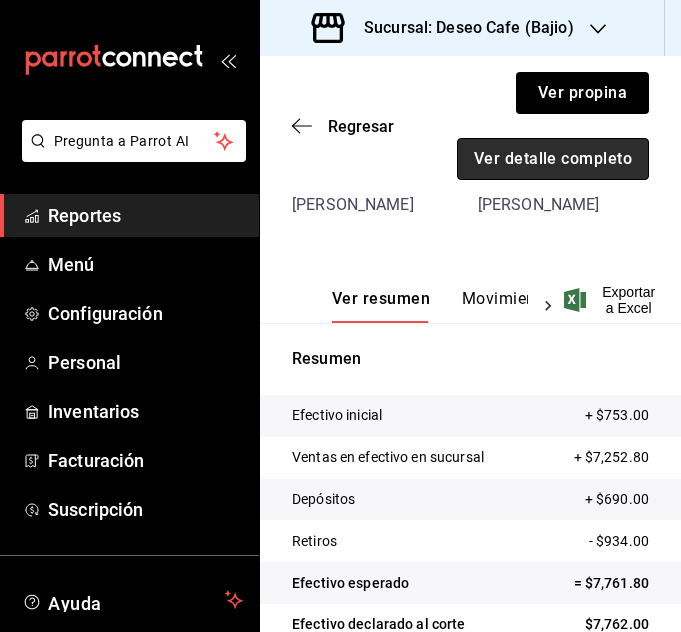 click on "Ver detalle completo" at bounding box center (553, 159) 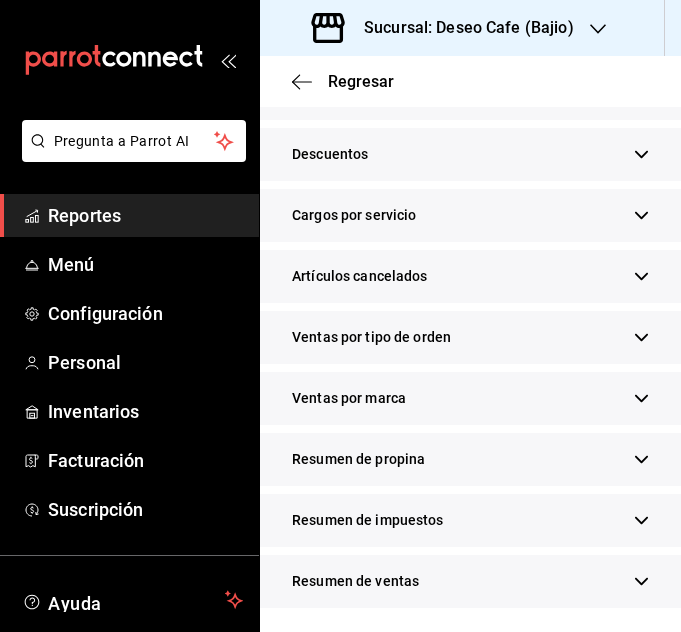 scroll, scrollTop: 717, scrollLeft: 0, axis: vertical 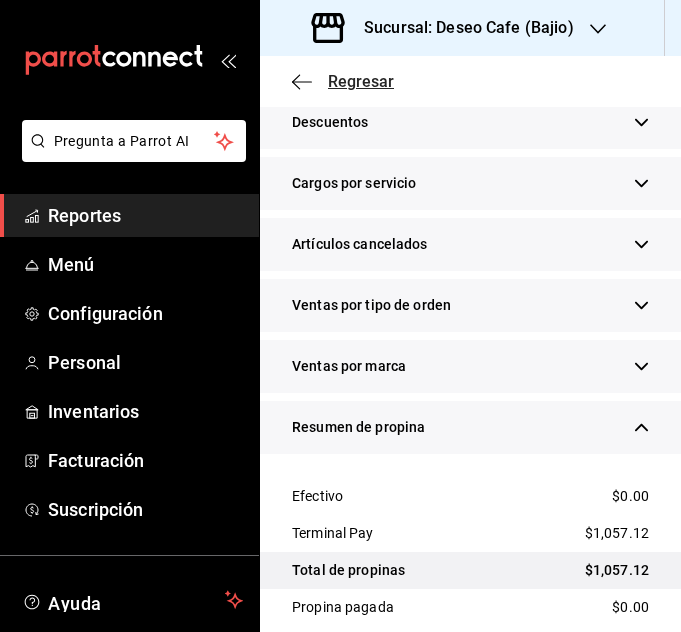 click on "Regresar" at bounding box center [361, 81] 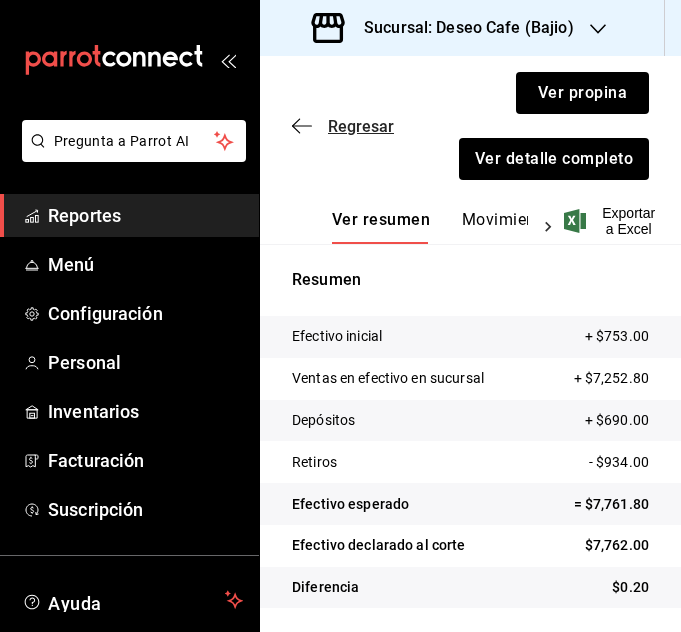 click on "Regresar" at bounding box center (361, 126) 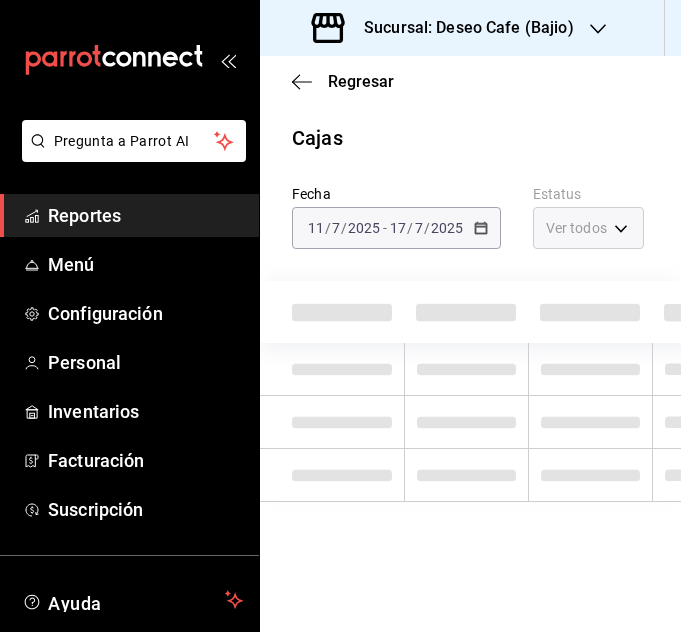 scroll, scrollTop: 13, scrollLeft: 0, axis: vertical 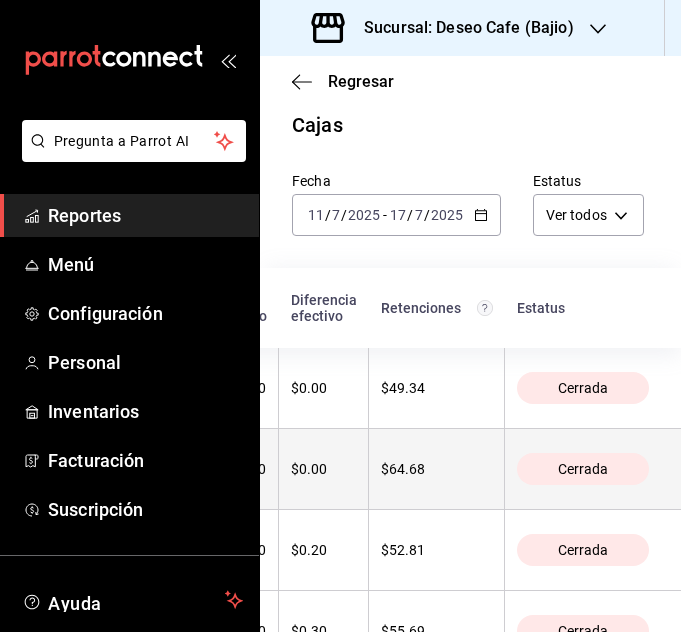 click on "Cerrada" at bounding box center [583, 469] 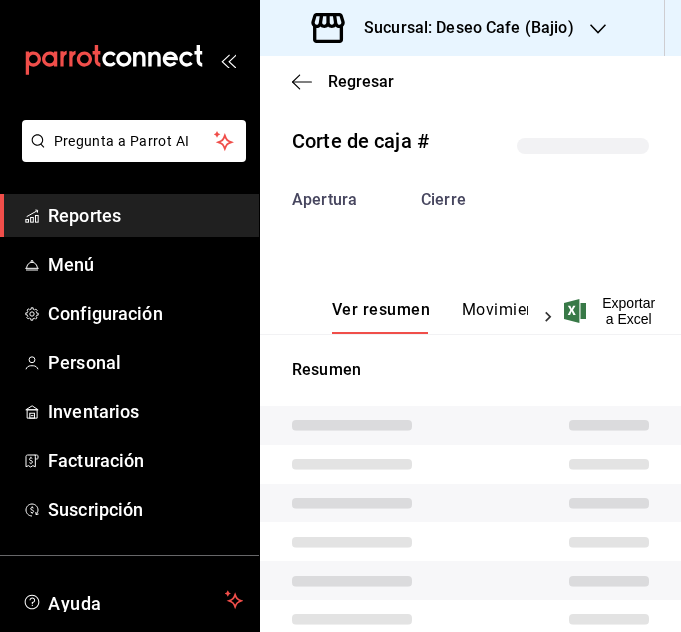 scroll, scrollTop: 102, scrollLeft: 0, axis: vertical 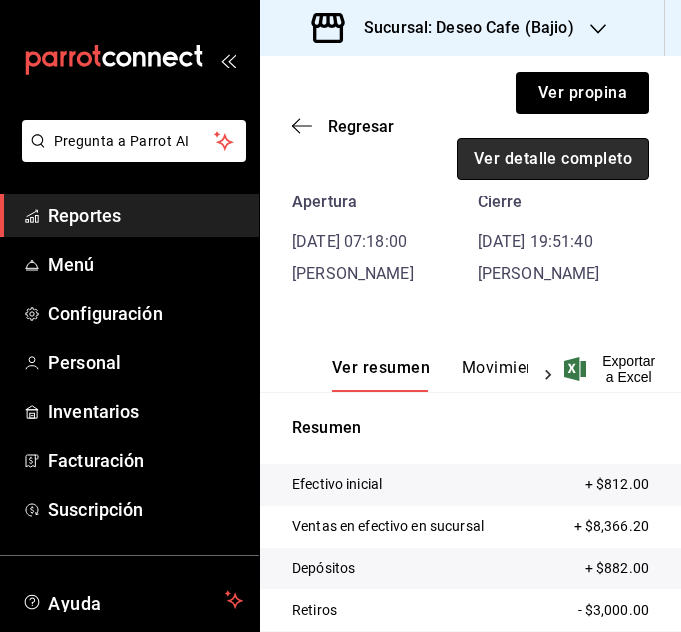 click on "Ver detalle completo" at bounding box center (553, 159) 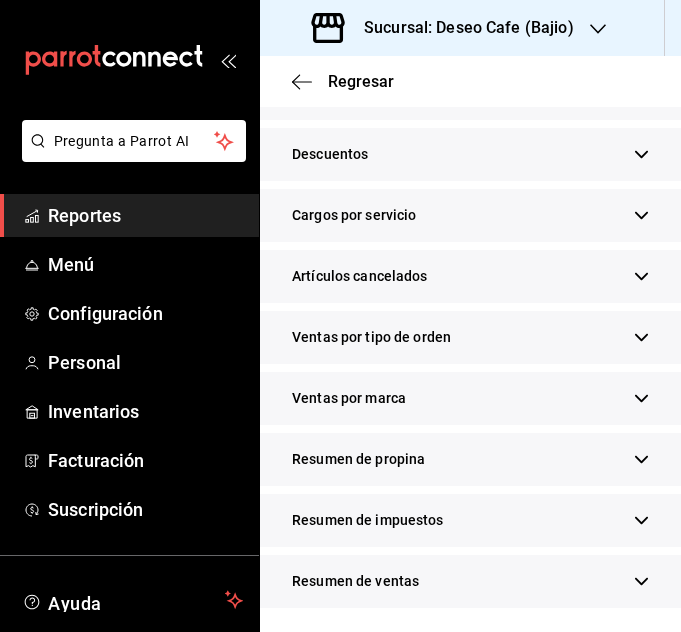 scroll, scrollTop: 717, scrollLeft: 0, axis: vertical 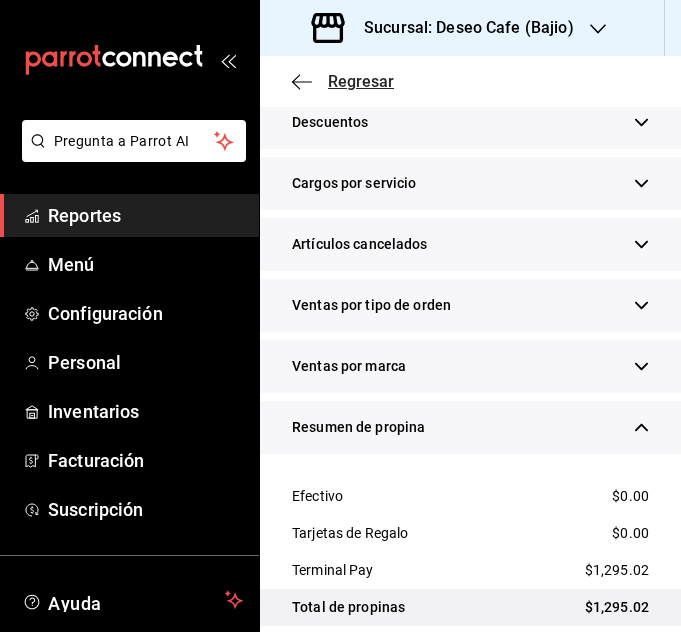 click on "Regresar" at bounding box center (361, 81) 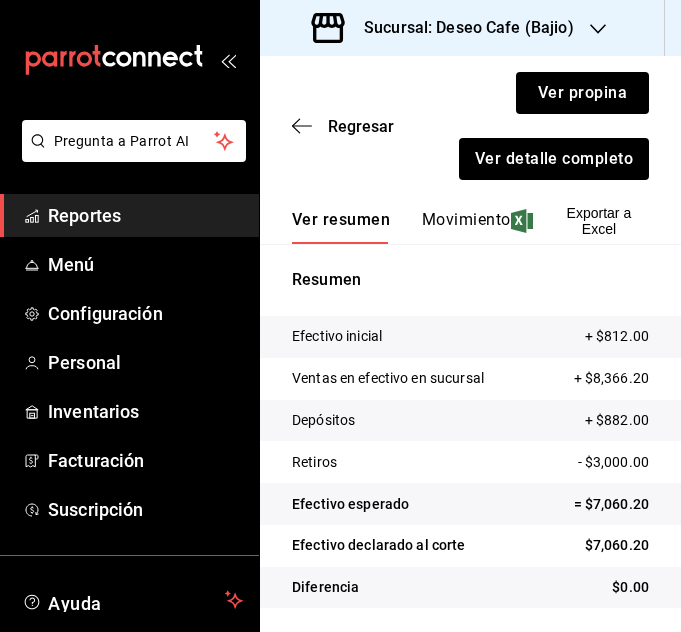scroll, scrollTop: 250, scrollLeft: 0, axis: vertical 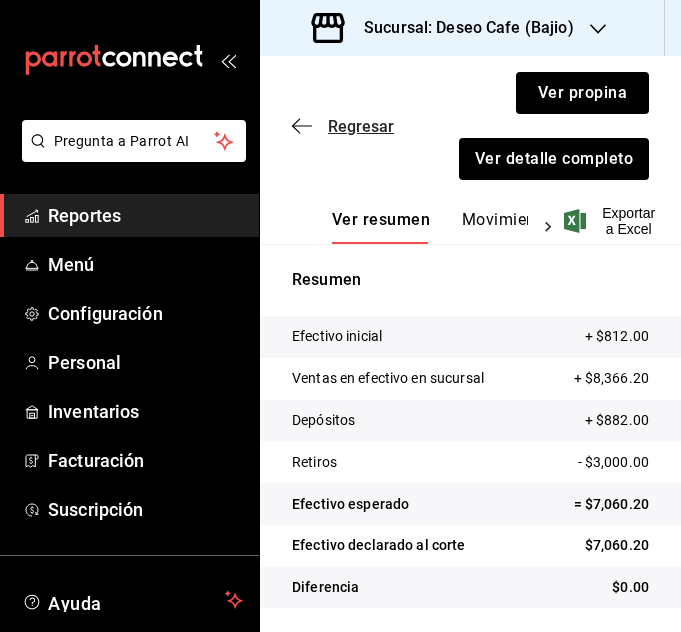 click on "Regresar" at bounding box center [361, 126] 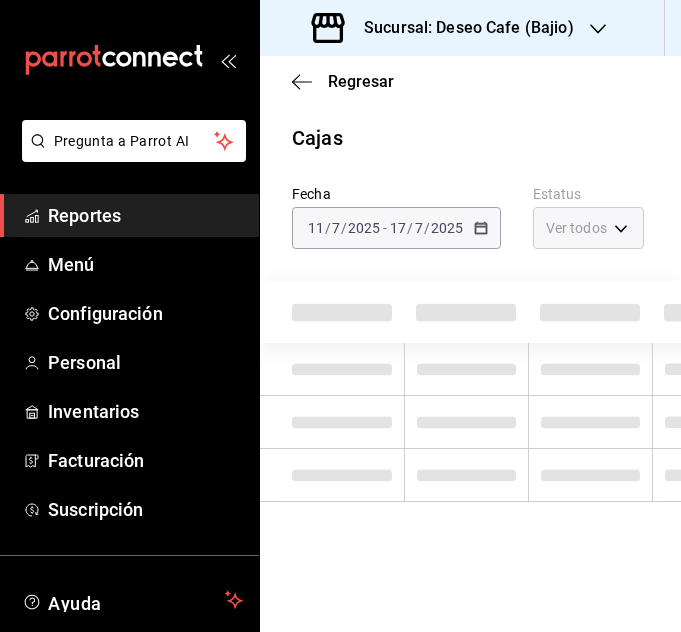 scroll, scrollTop: 13, scrollLeft: 0, axis: vertical 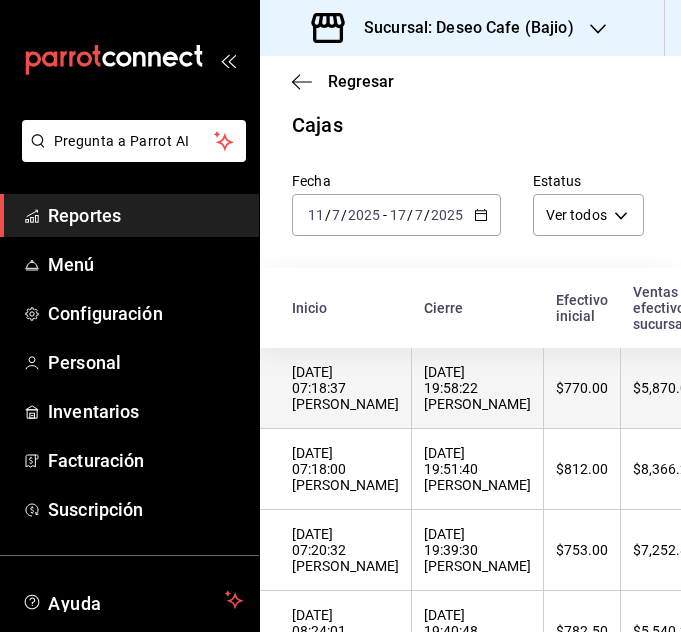 click on "17/07/2025
19:58:22
Michelle Carranza" at bounding box center (477, 388) 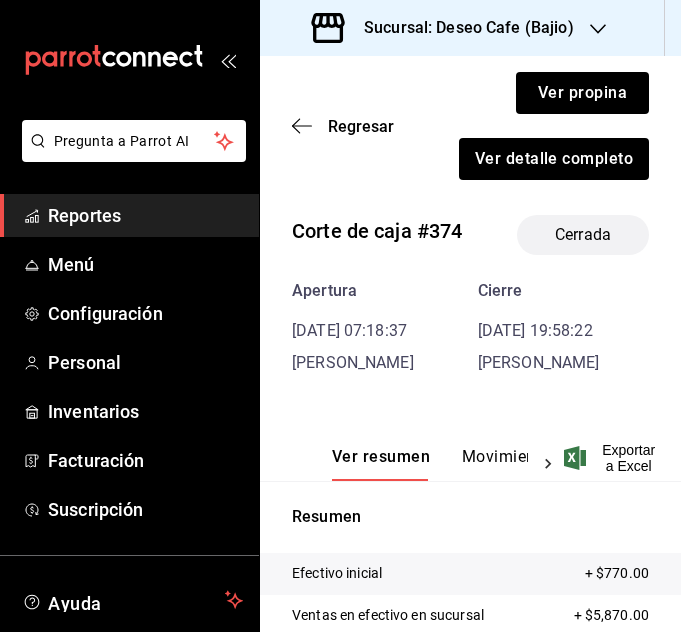 scroll, scrollTop: 102, scrollLeft: 0, axis: vertical 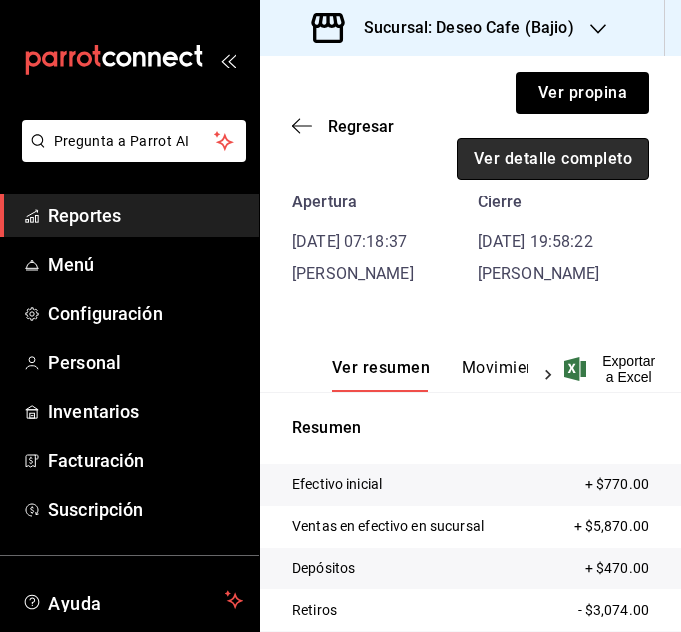 click on "Ver detalle completo" at bounding box center (553, 159) 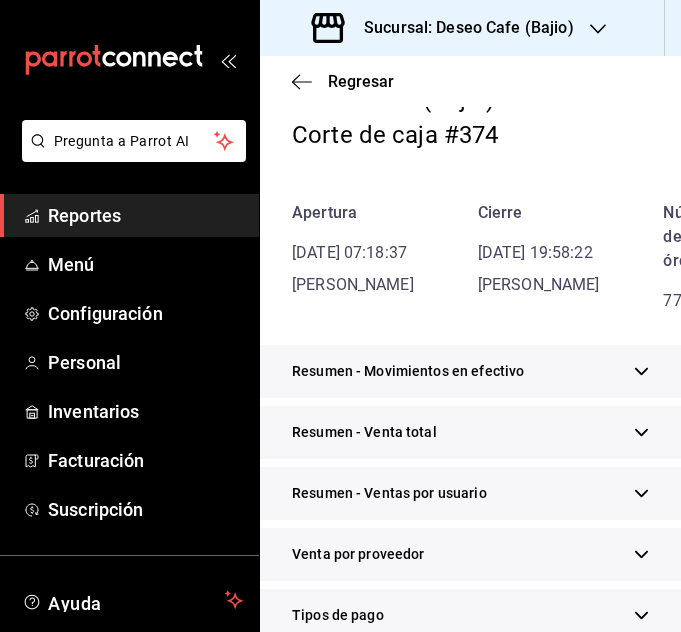 scroll, scrollTop: 717, scrollLeft: 0, axis: vertical 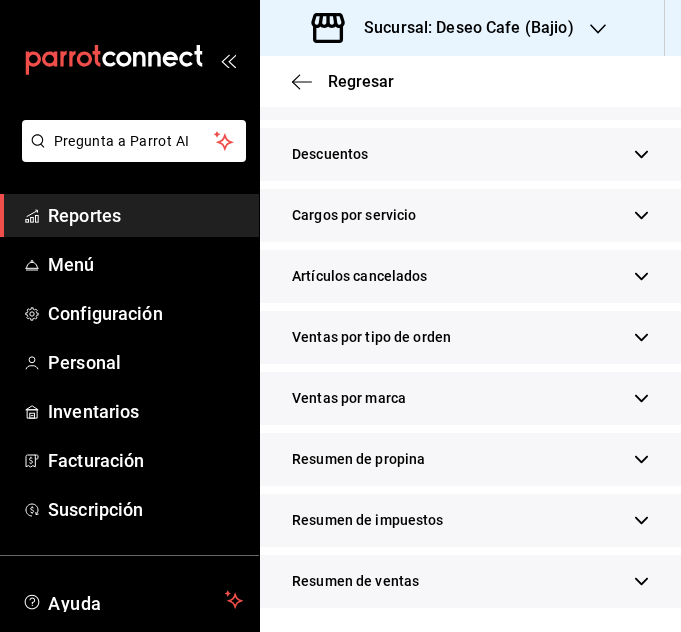 click on "Resumen de propina" at bounding box center (358, 459) 